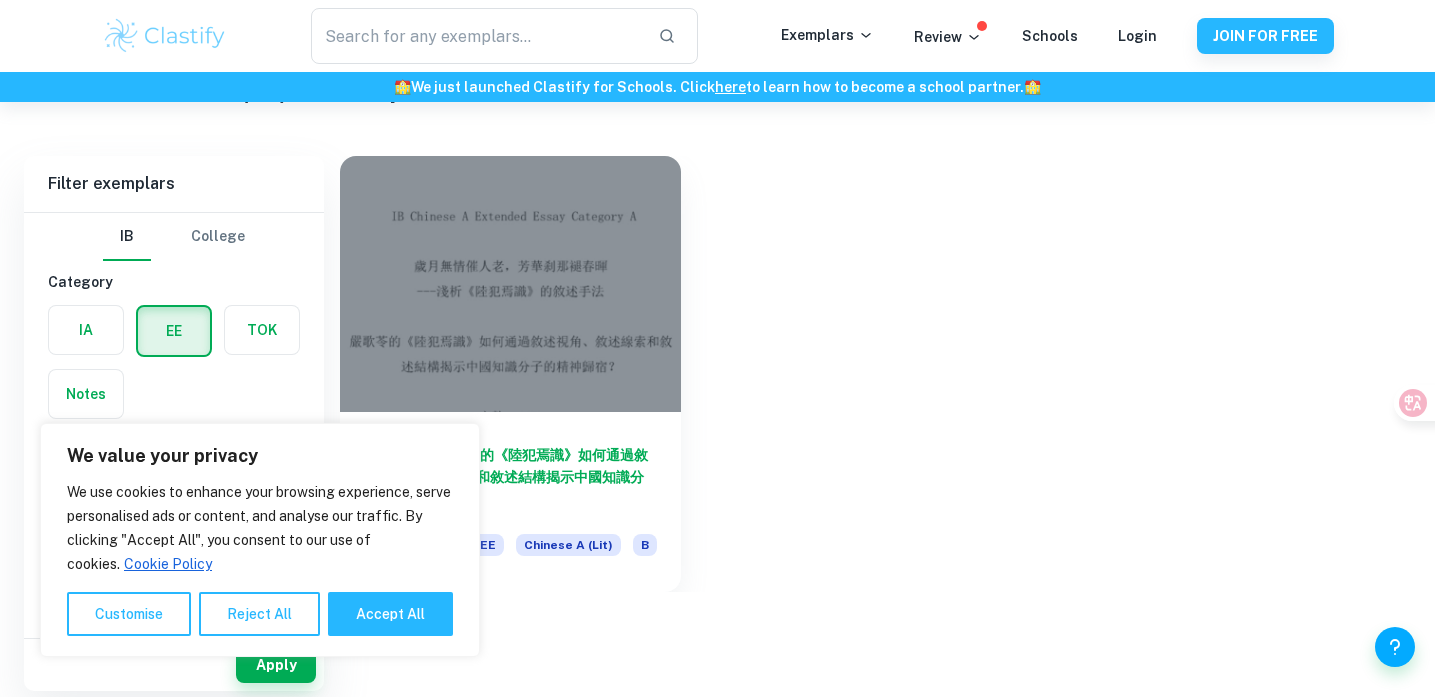 scroll, scrollTop: 98, scrollLeft: 0, axis: vertical 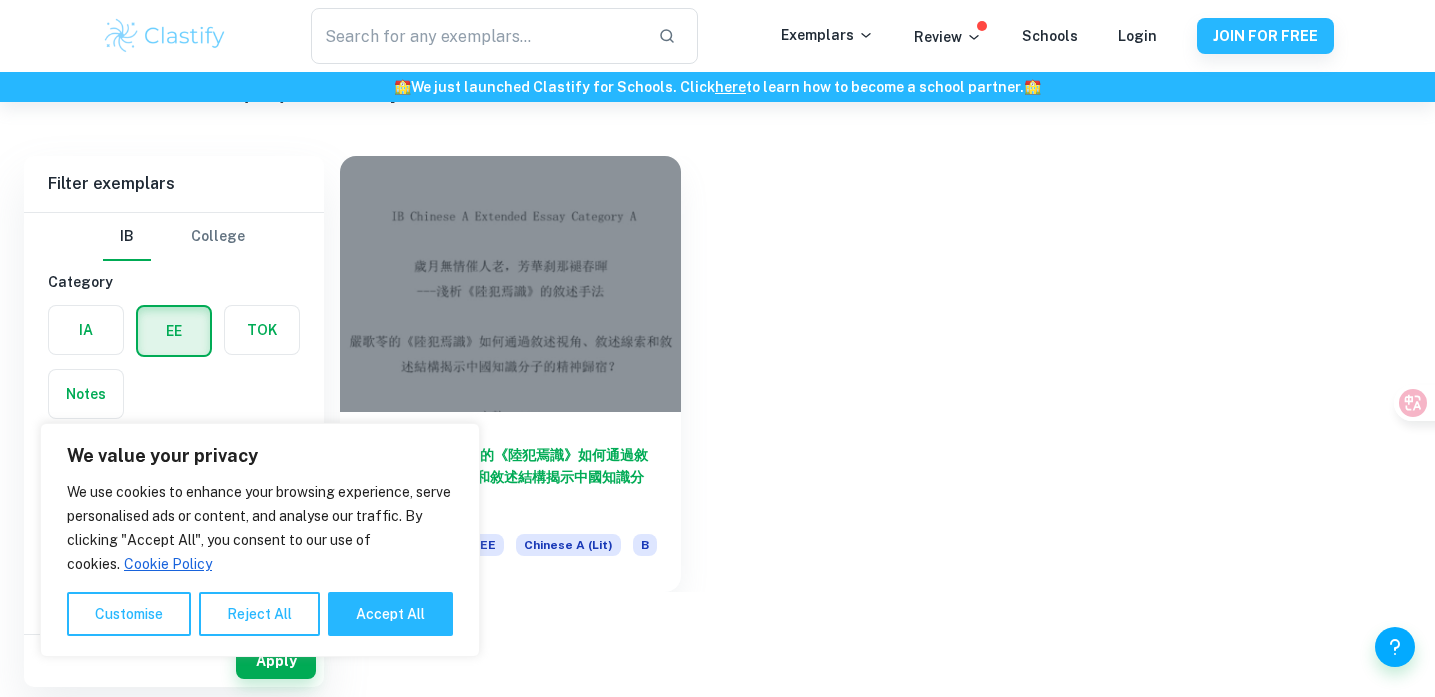 click on "We use cookies to enhance your browsing experience, serve personalised ads or content, and analyse our traffic. By clicking "Accept All", you consent to our use of cookies.   Cookie Policy Customise   Reject All   Accept All" at bounding box center [260, 558] 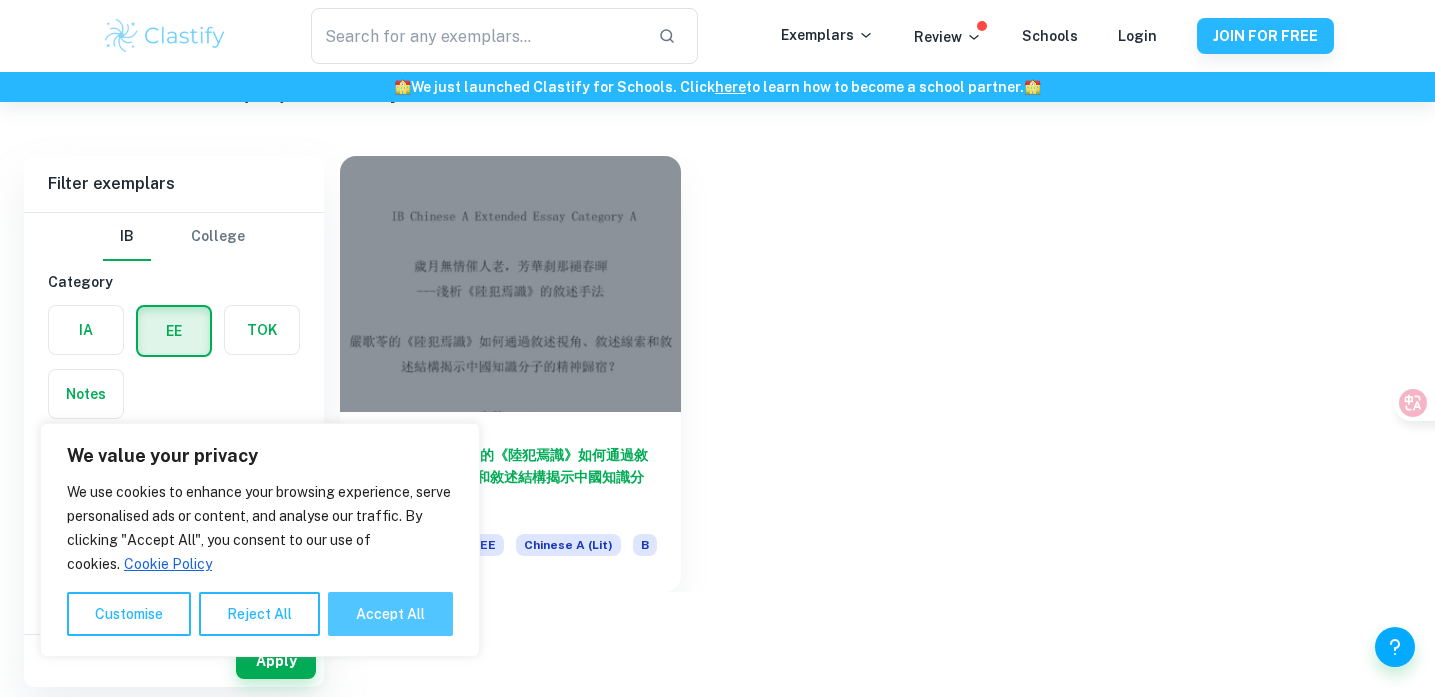 click on "Accept All" at bounding box center [390, 614] 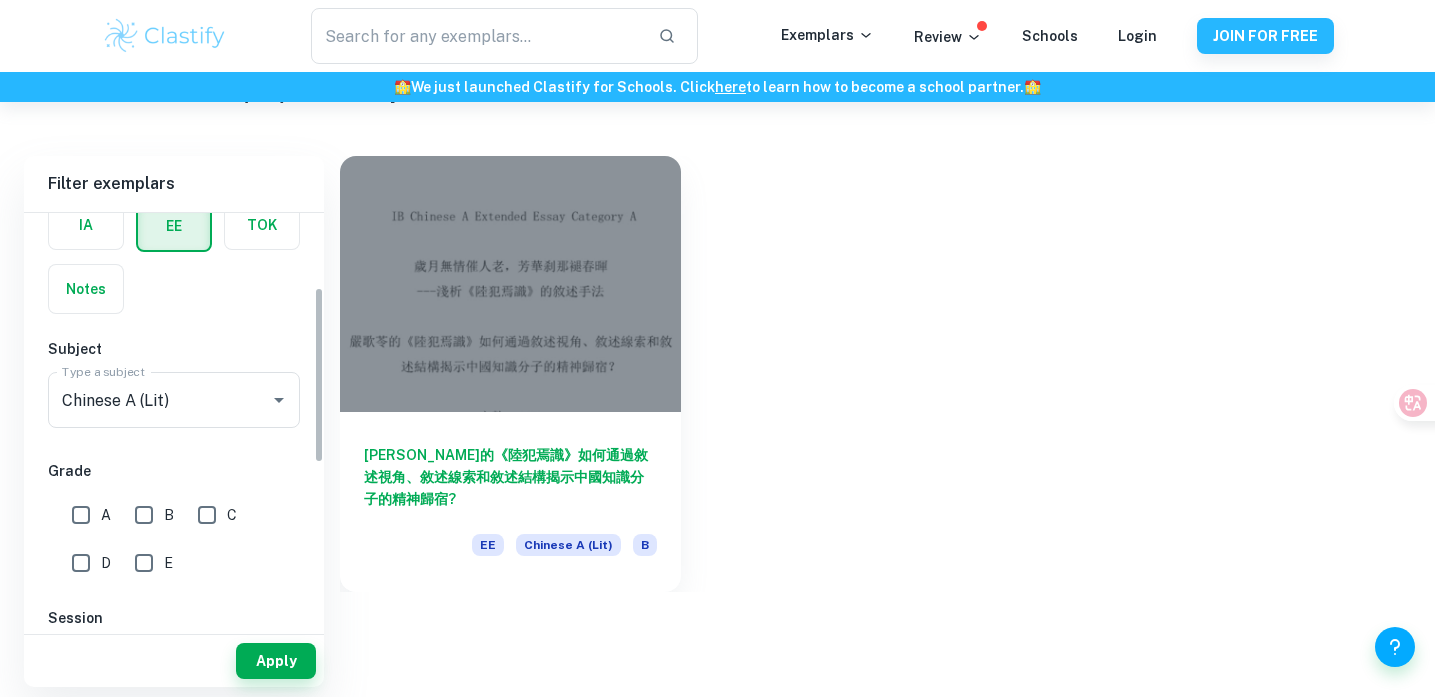 scroll, scrollTop: 174, scrollLeft: 0, axis: vertical 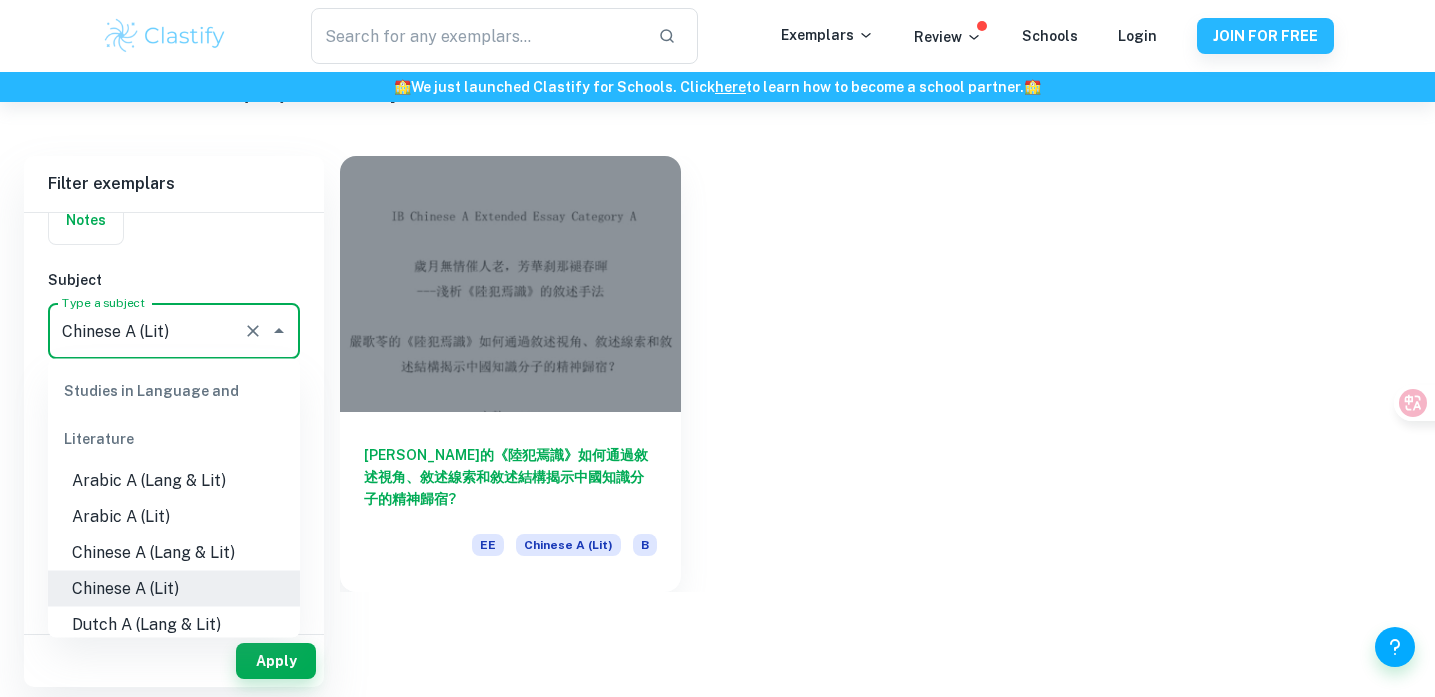 click on "Chinese A (Lit)" at bounding box center (146, 331) 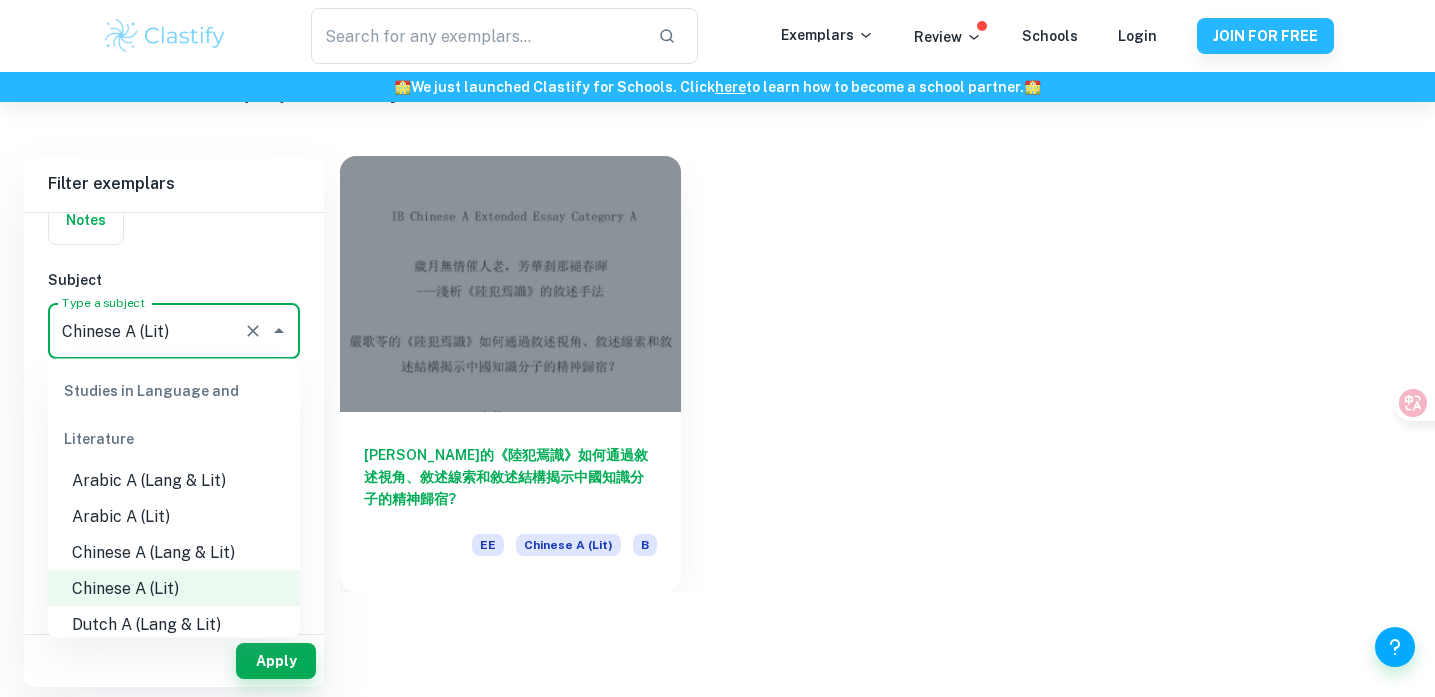 click on "Chinese A (Lang & Lit)" at bounding box center [174, 553] 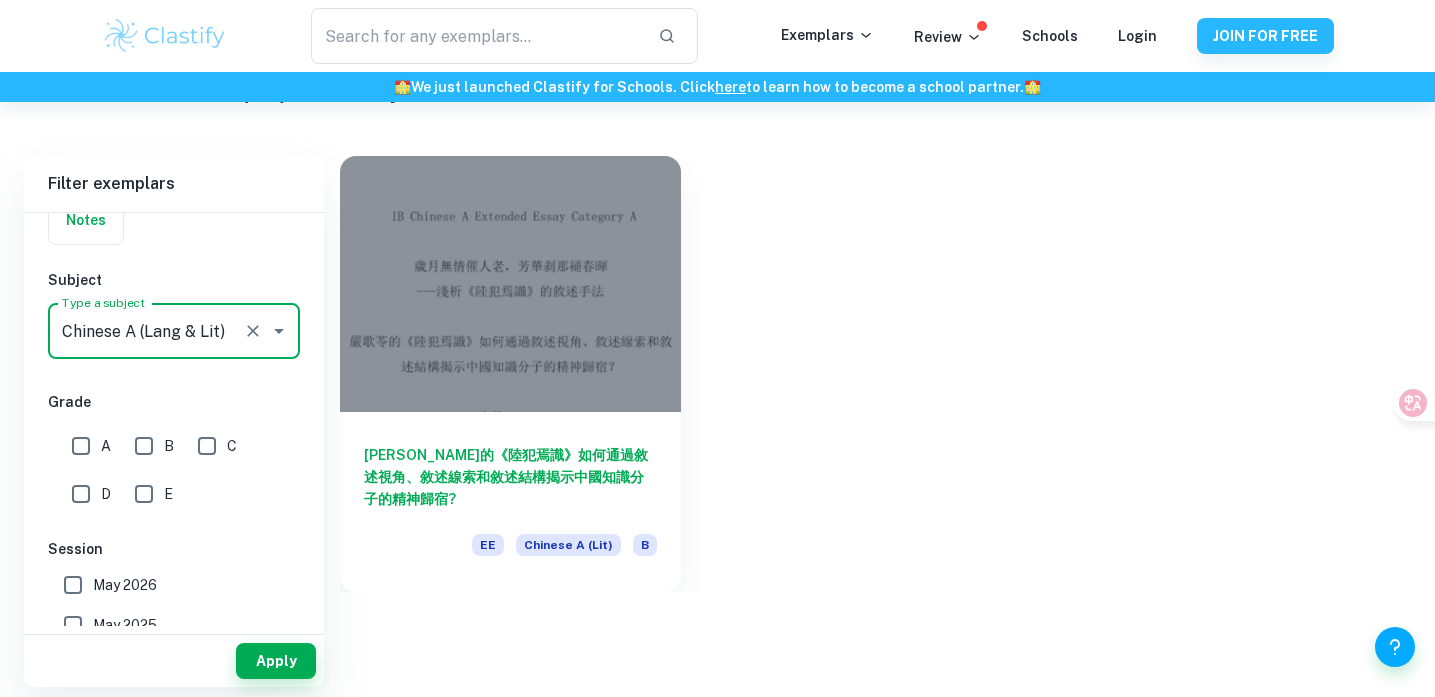 click on "A" at bounding box center (81, 446) 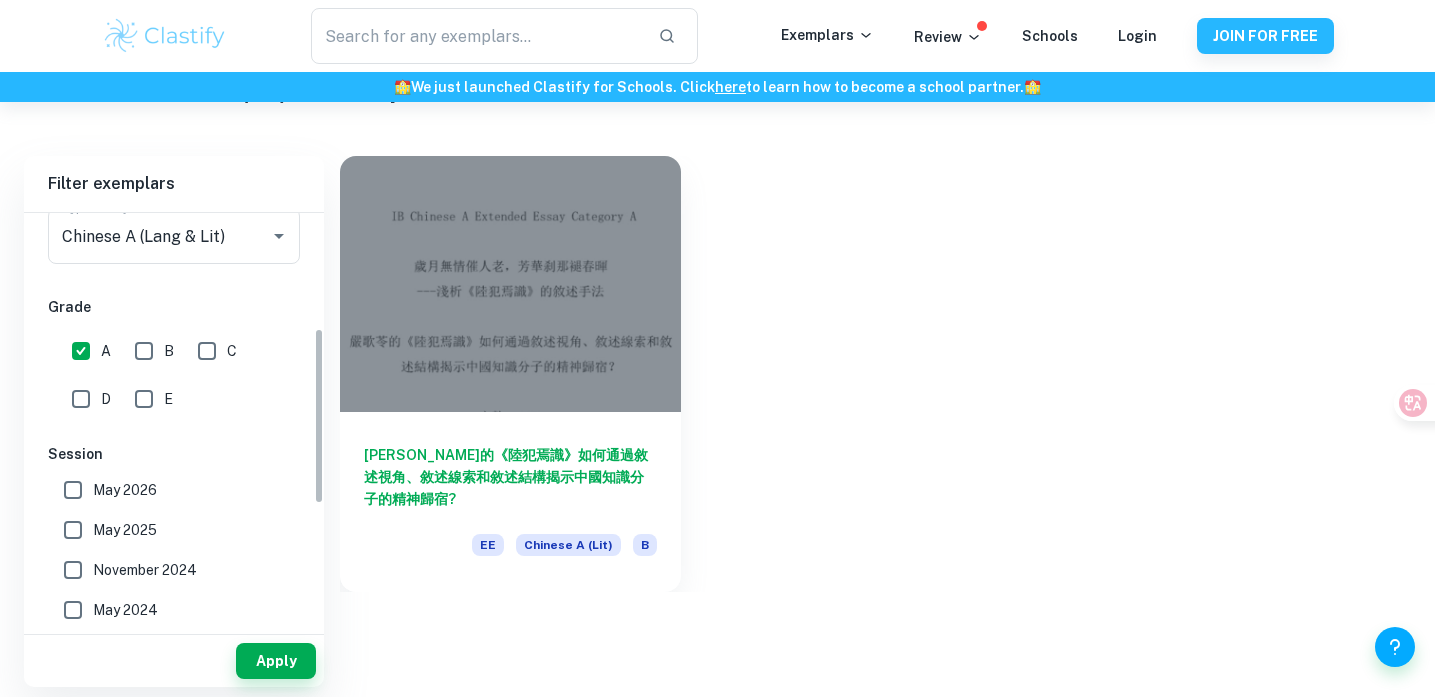 scroll, scrollTop: 270, scrollLeft: 0, axis: vertical 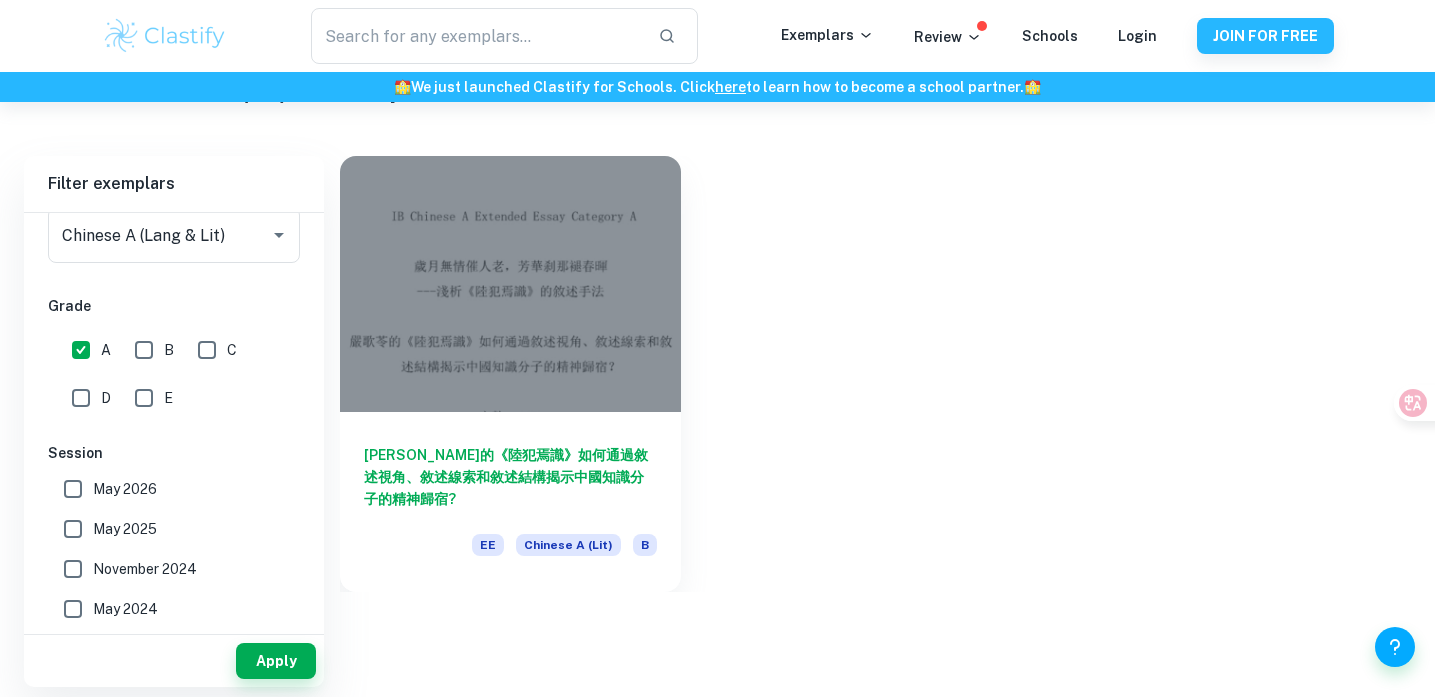 click on "May 2026" at bounding box center [125, 489] 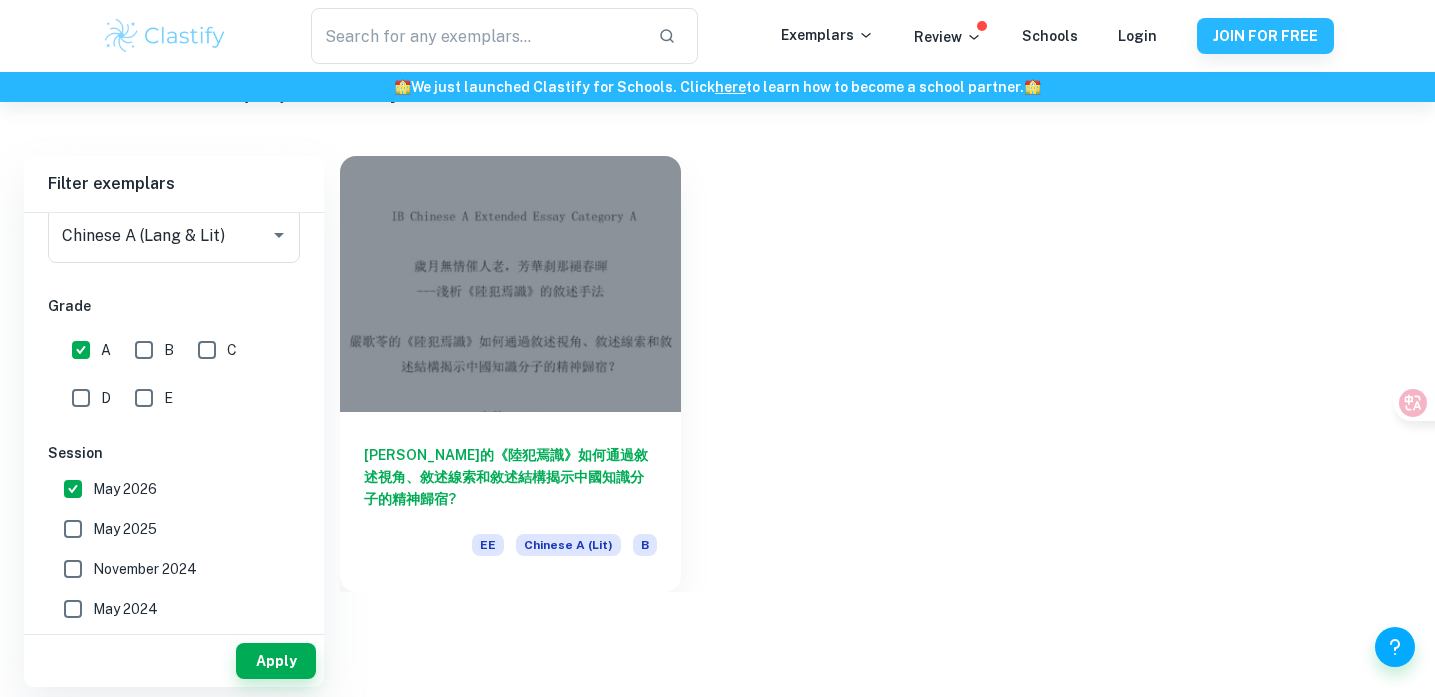 click on "May 2025" at bounding box center (125, 529) 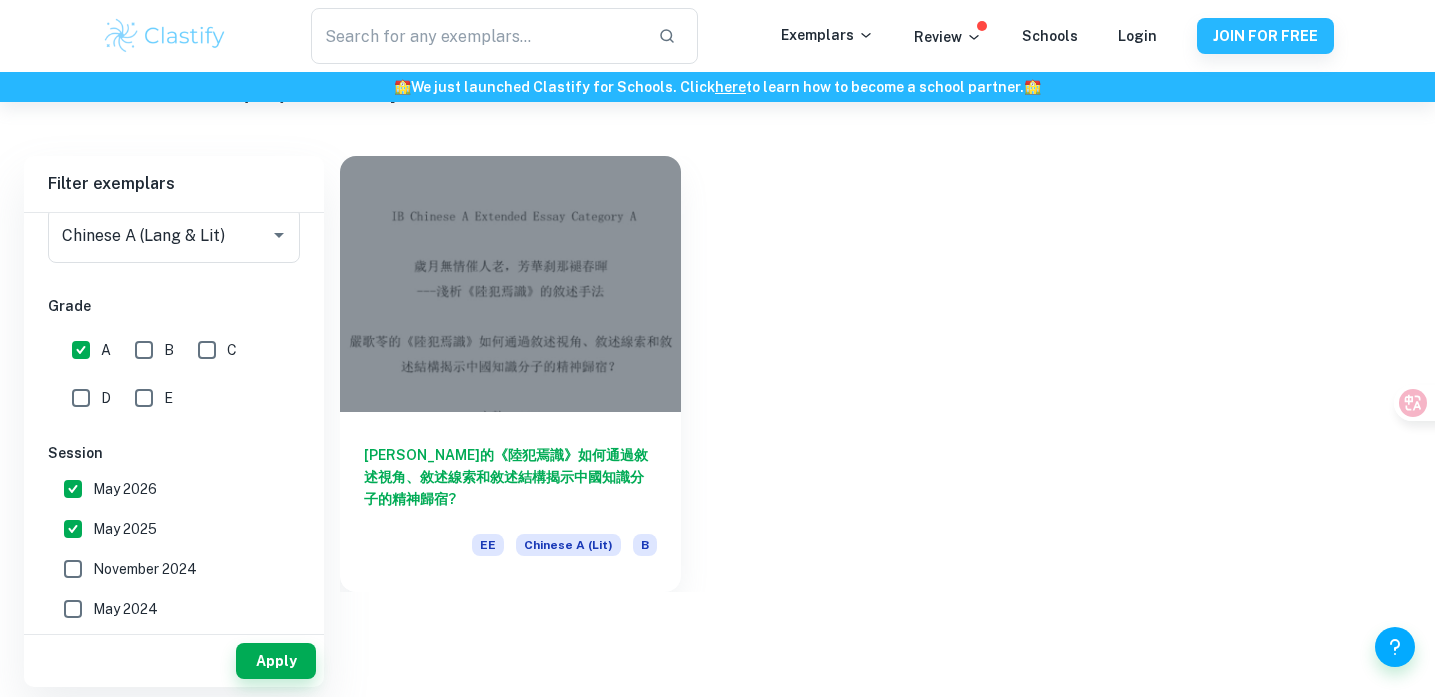 click on "November 2024" at bounding box center (145, 569) 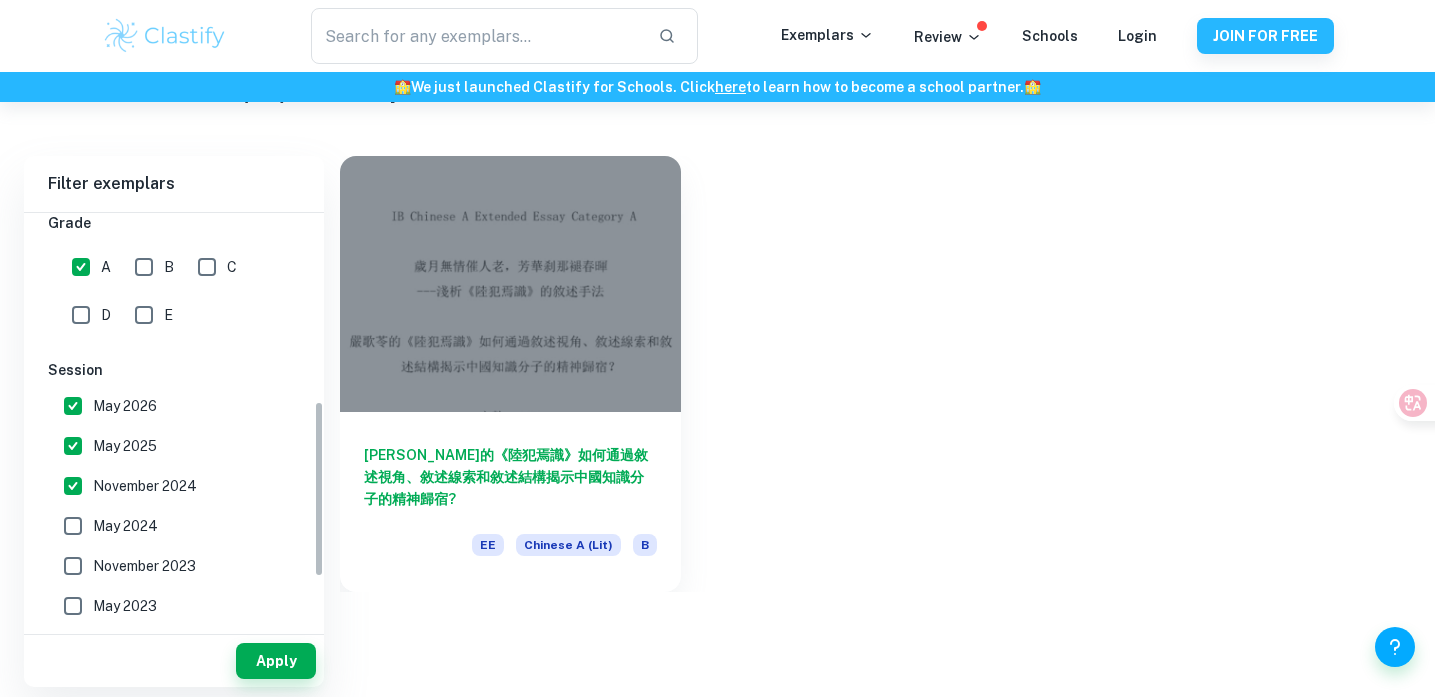 scroll, scrollTop: 440, scrollLeft: 0, axis: vertical 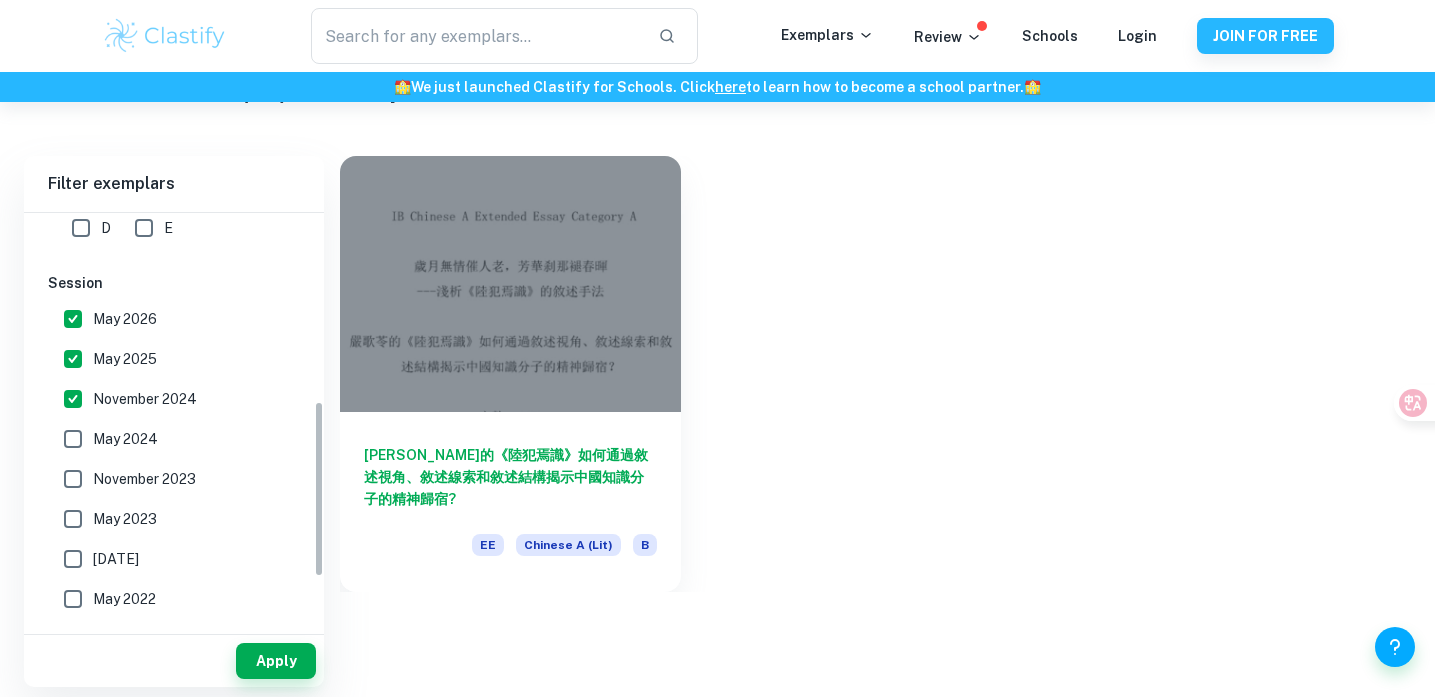 click on "May 2024" at bounding box center (125, 439) 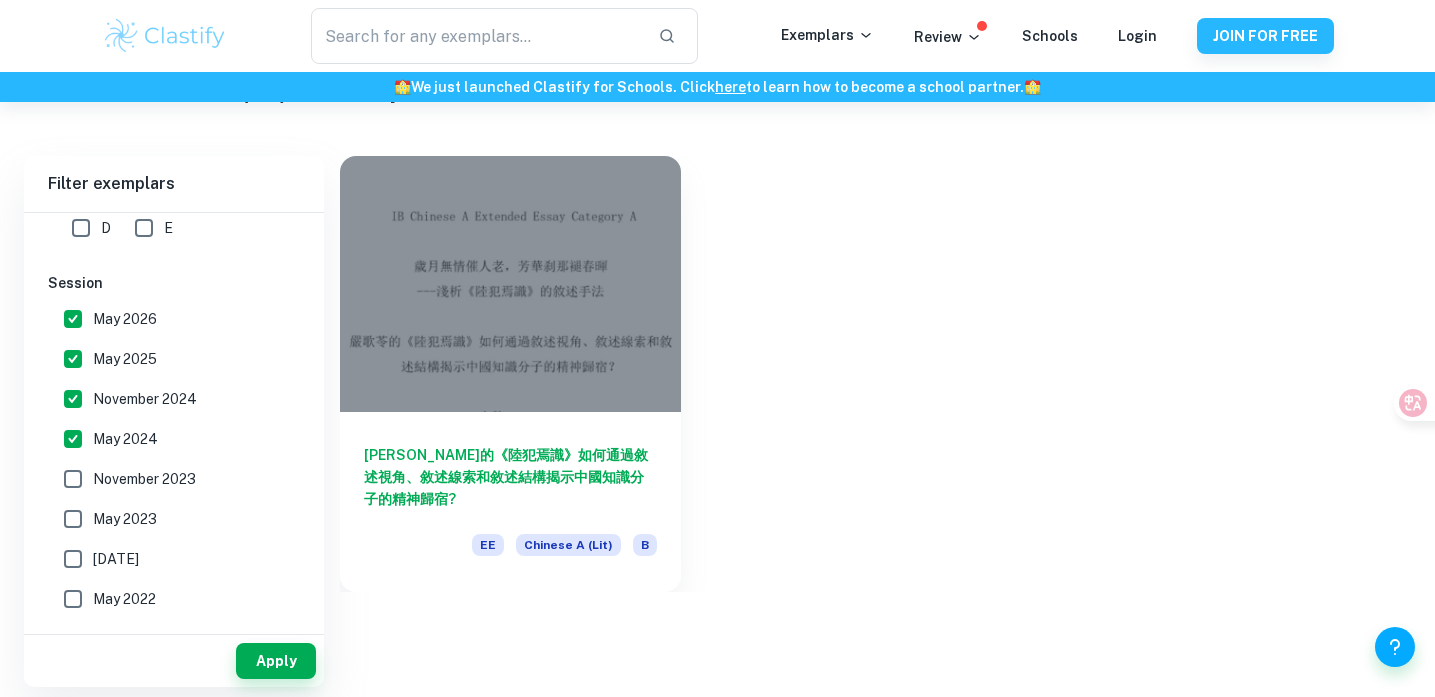 click on "November 2023" at bounding box center (168, 479) 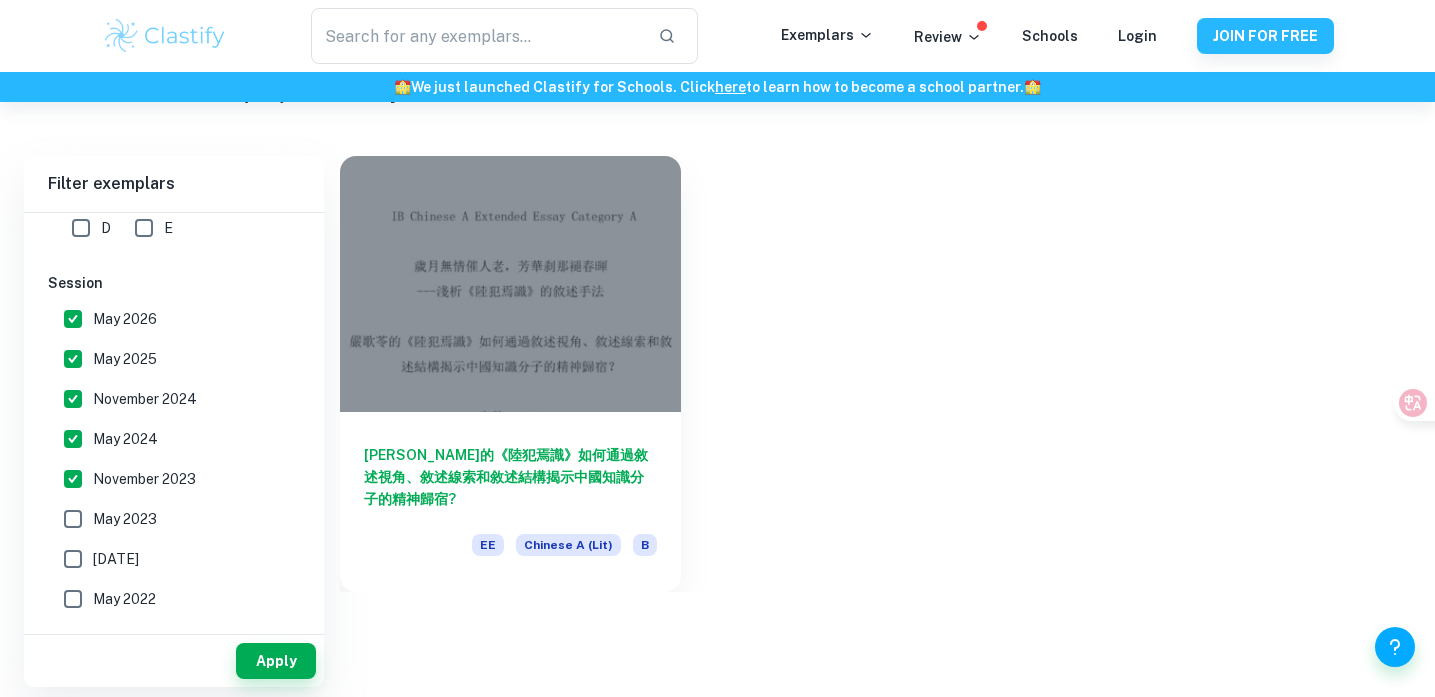 click on "May 2023" at bounding box center (125, 519) 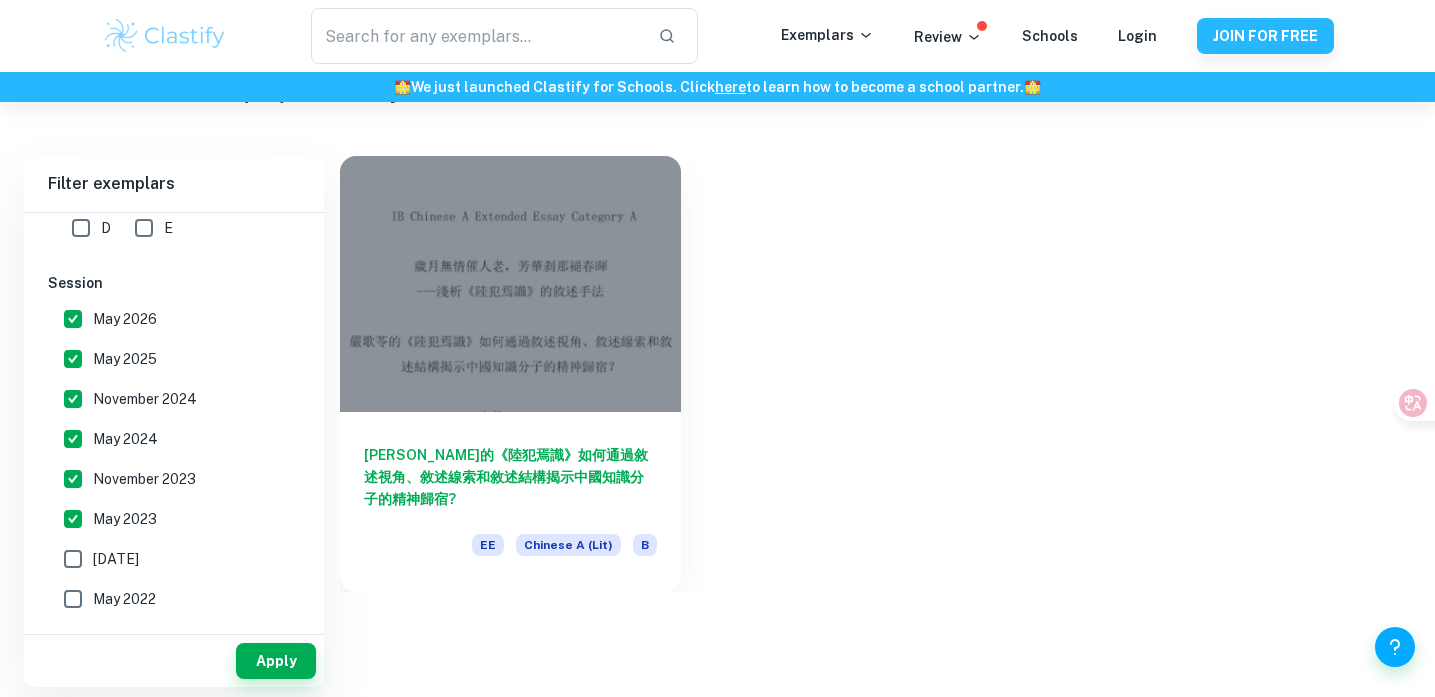 click on "[DATE]" at bounding box center [116, 559] 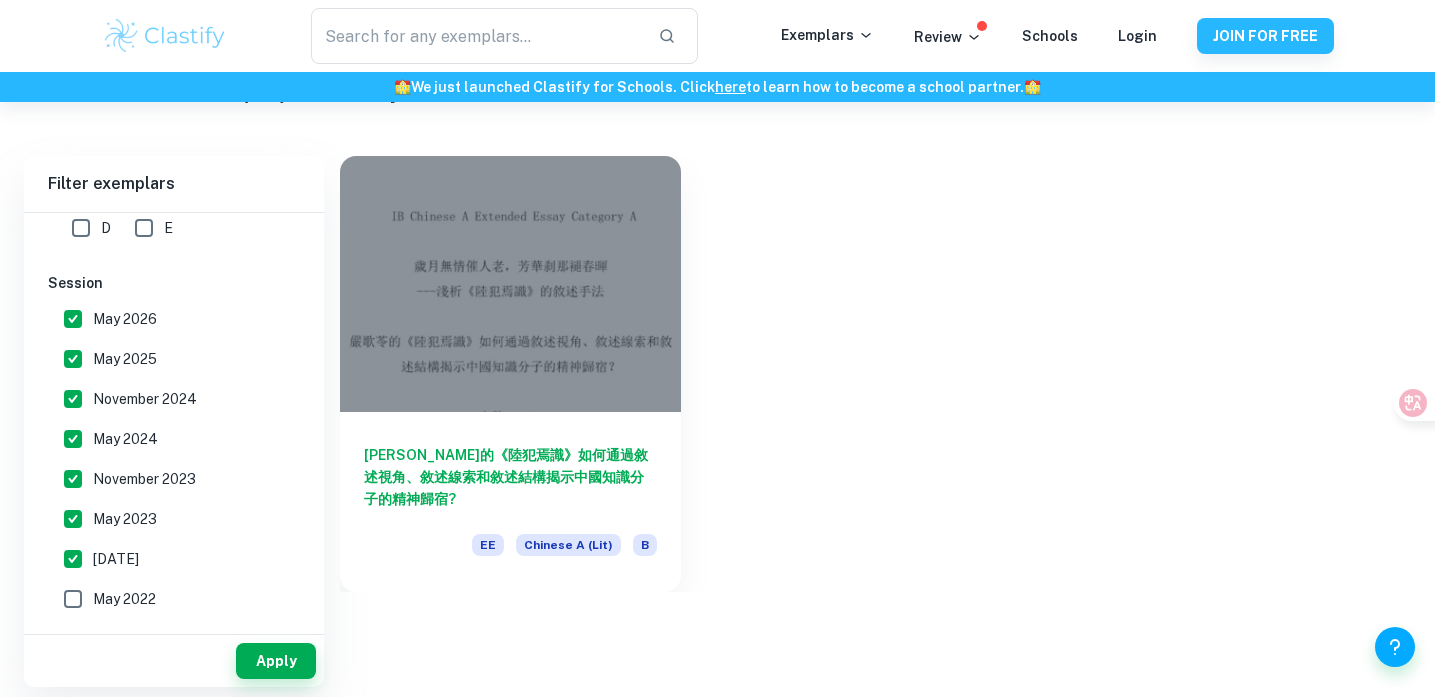 click on "May 2022" at bounding box center [124, 599] 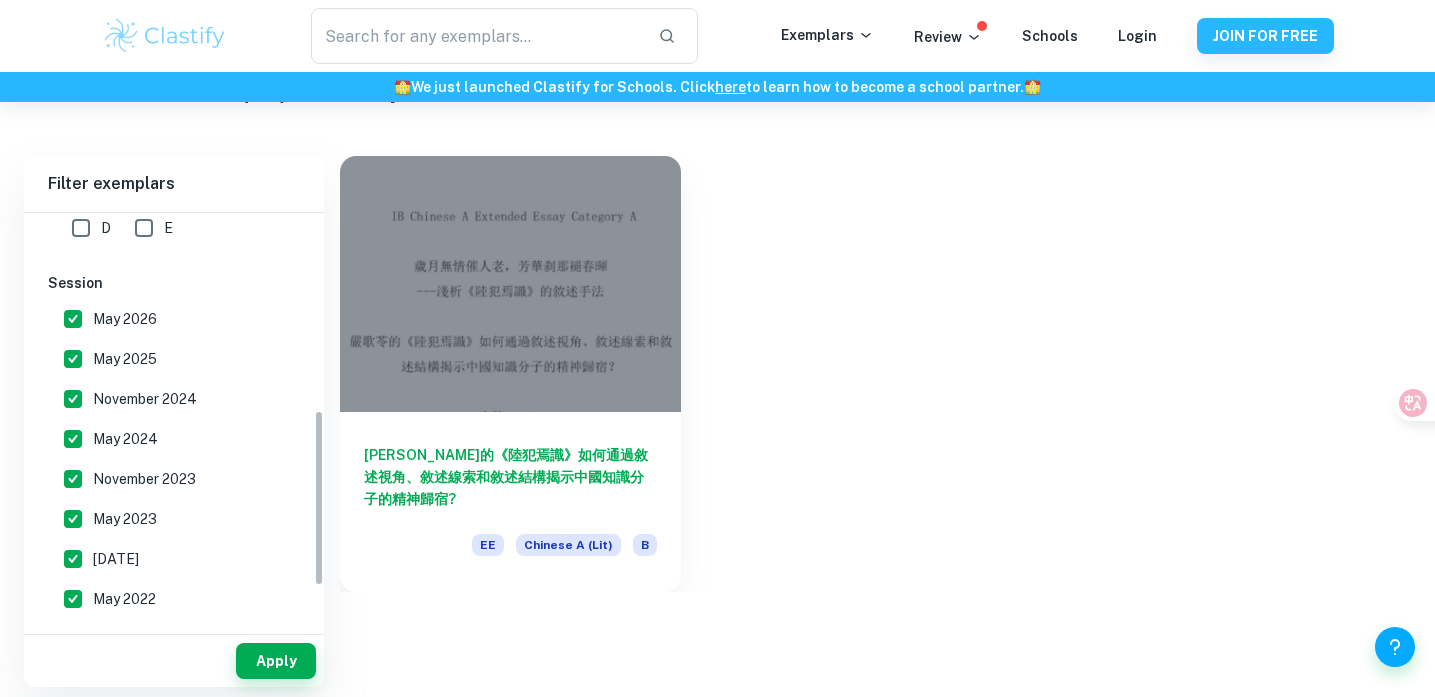 scroll, scrollTop: 553, scrollLeft: 0, axis: vertical 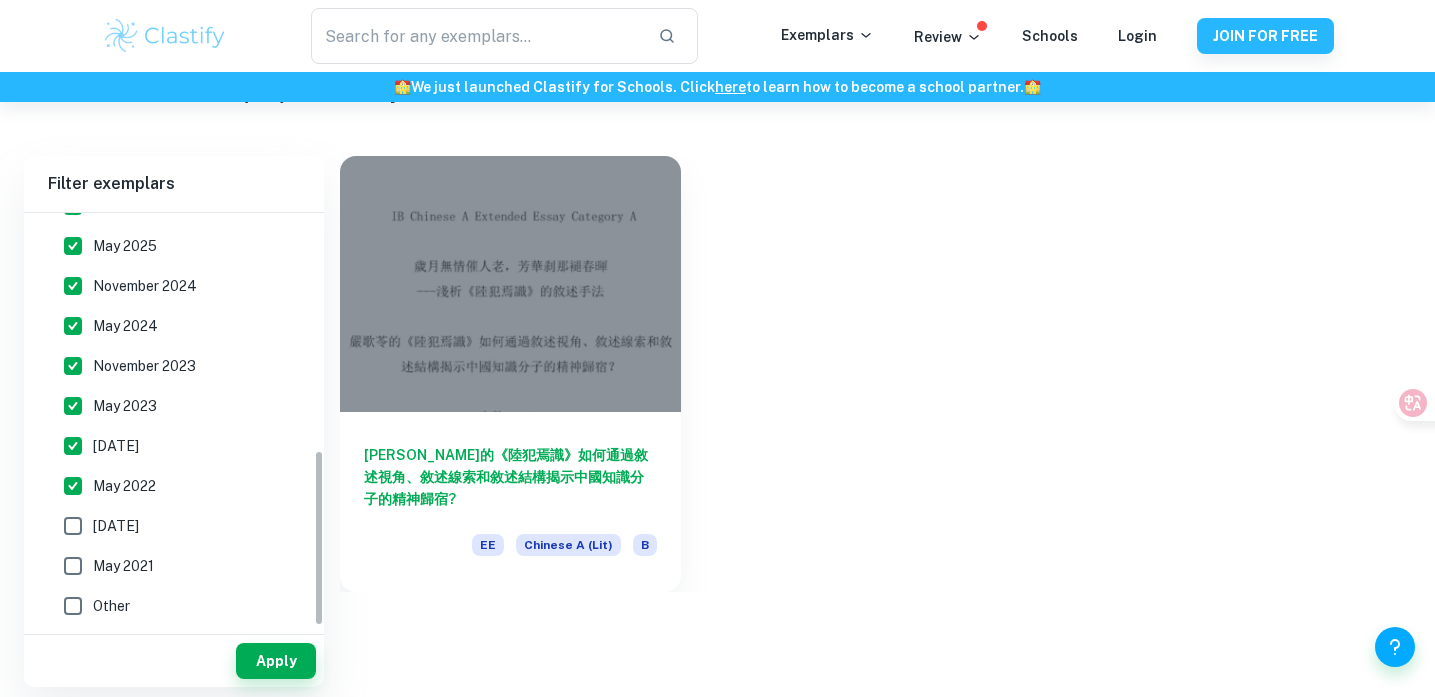 click on "[DATE]" at bounding box center [116, 526] 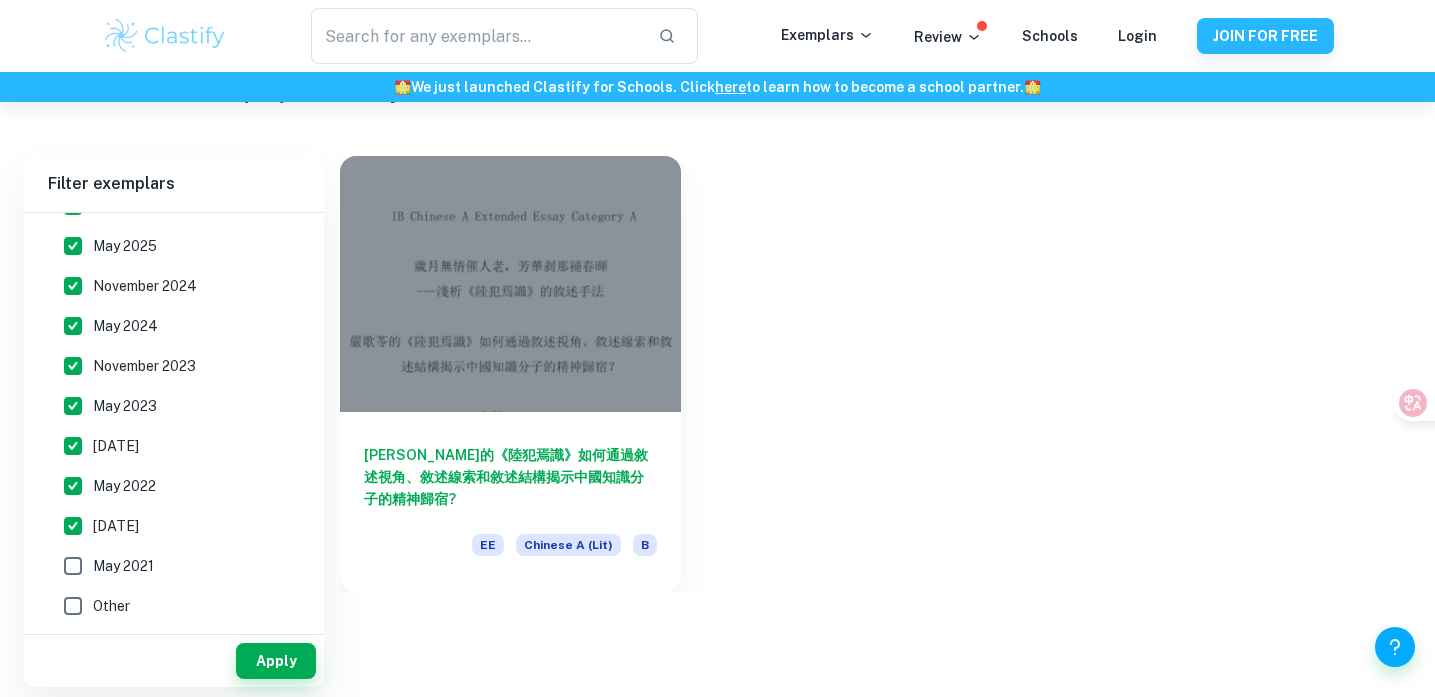 click on "May 2021" at bounding box center [123, 566] 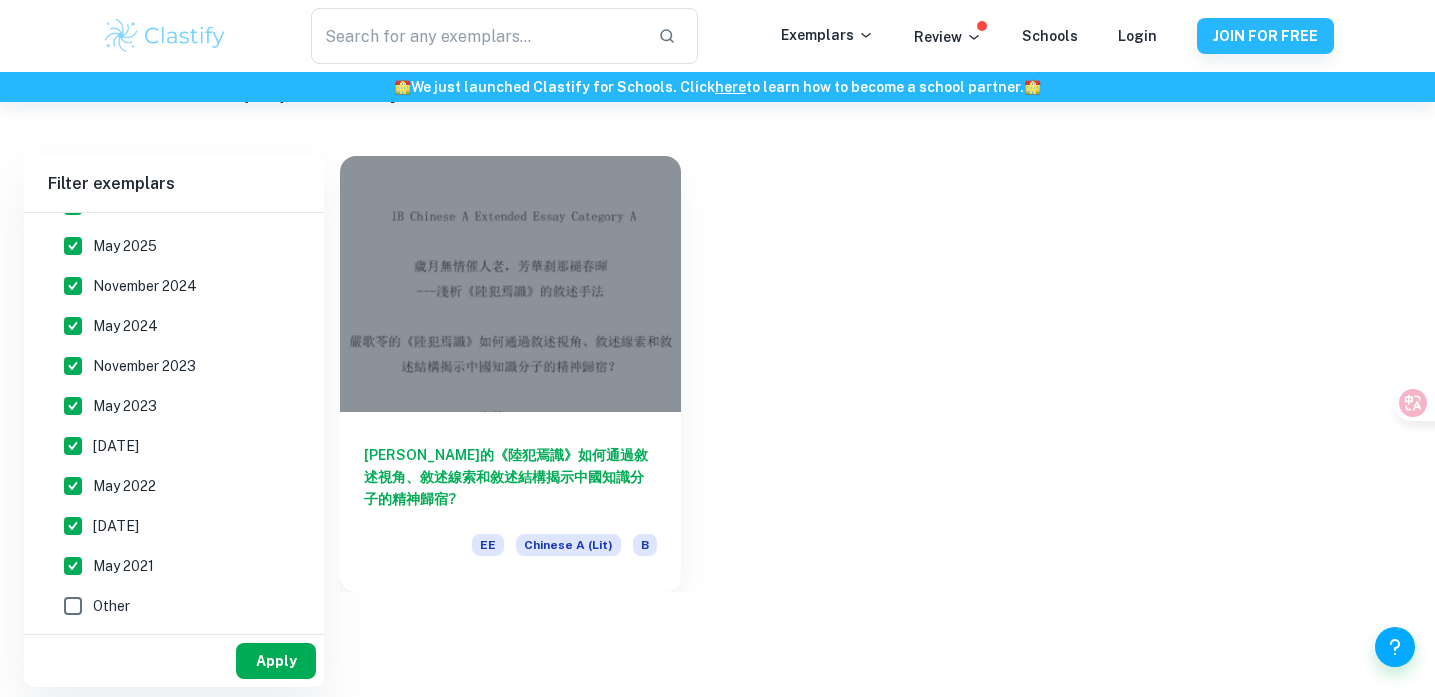 click on "Apply" at bounding box center [276, 661] 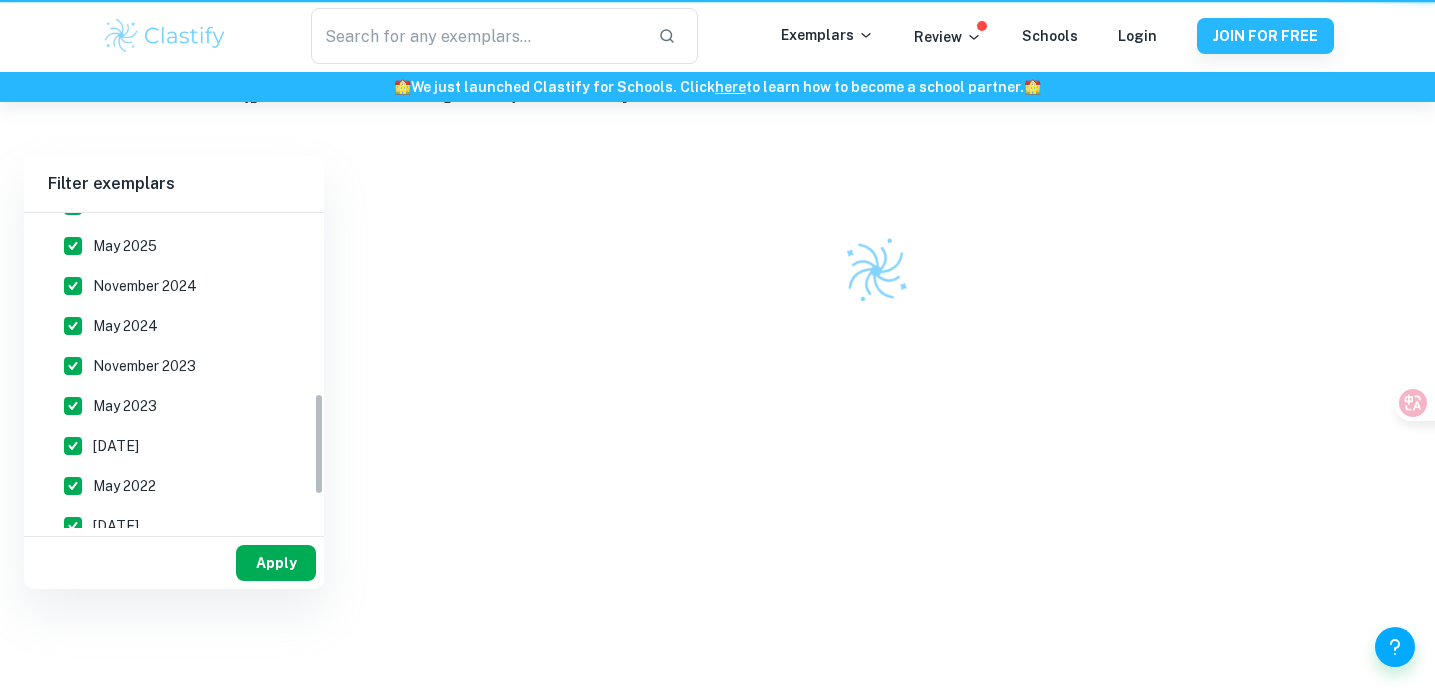scroll, scrollTop: 0, scrollLeft: 0, axis: both 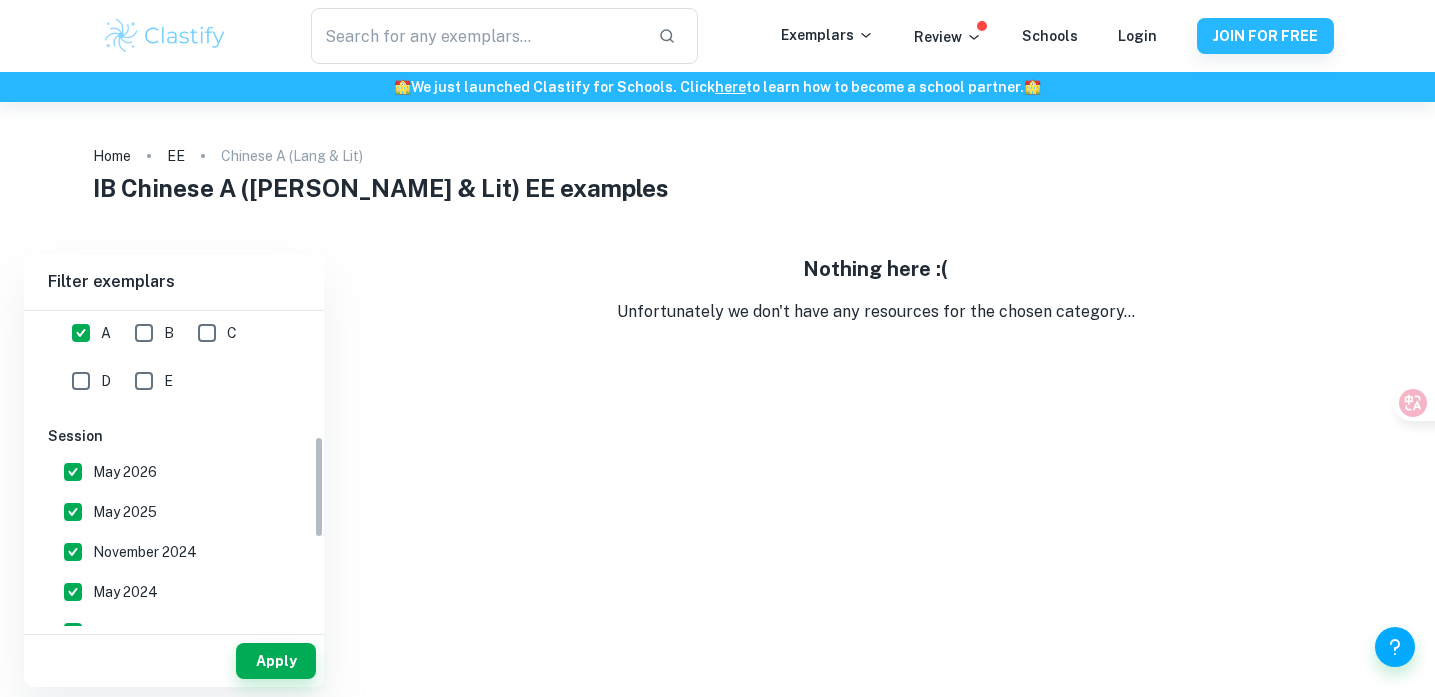 click on "May 2026" at bounding box center (125, 472) 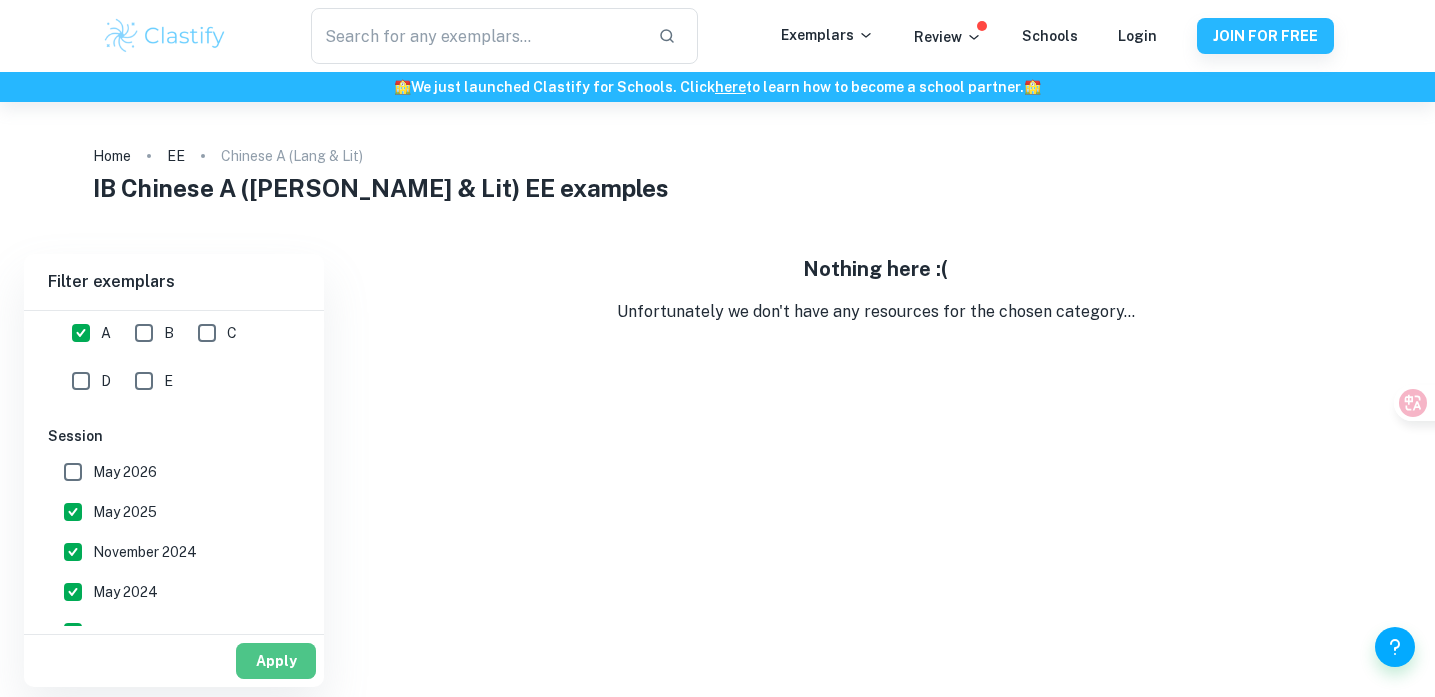 click on "Apply" at bounding box center [276, 661] 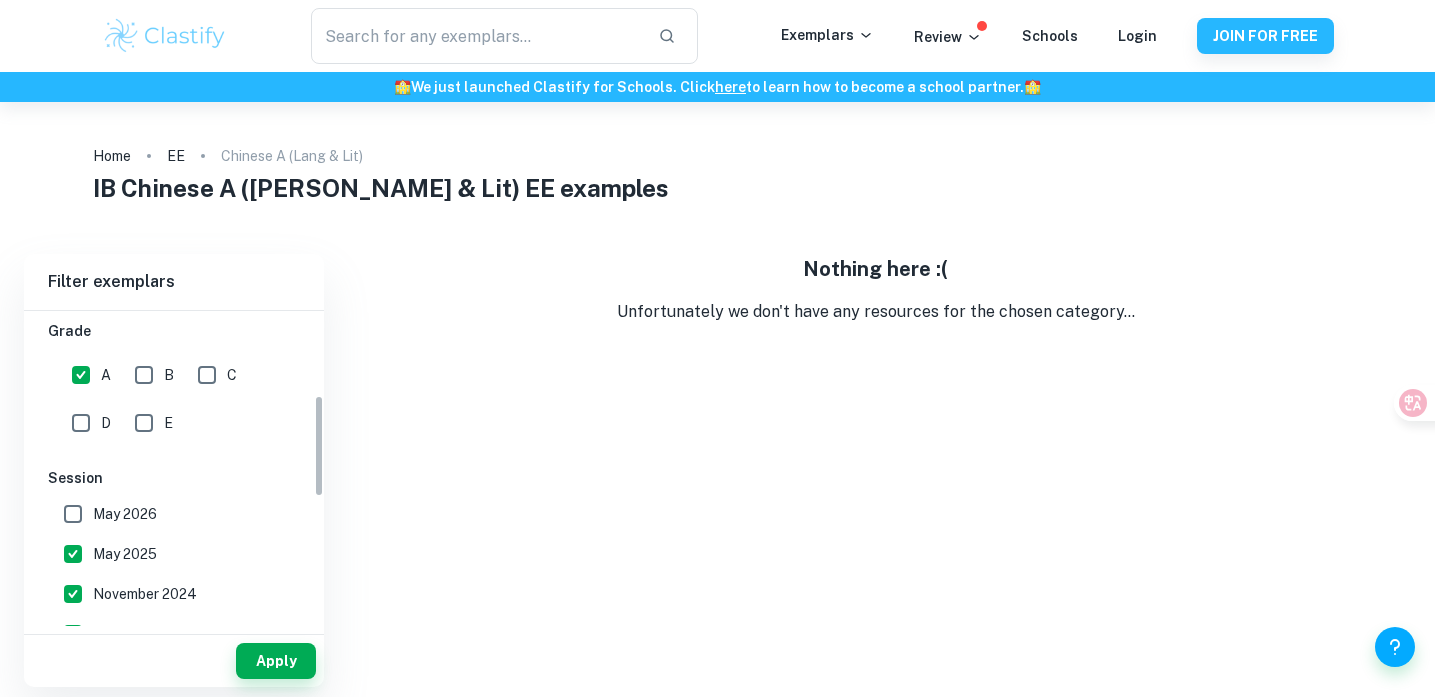 scroll, scrollTop: 253, scrollLeft: 0, axis: vertical 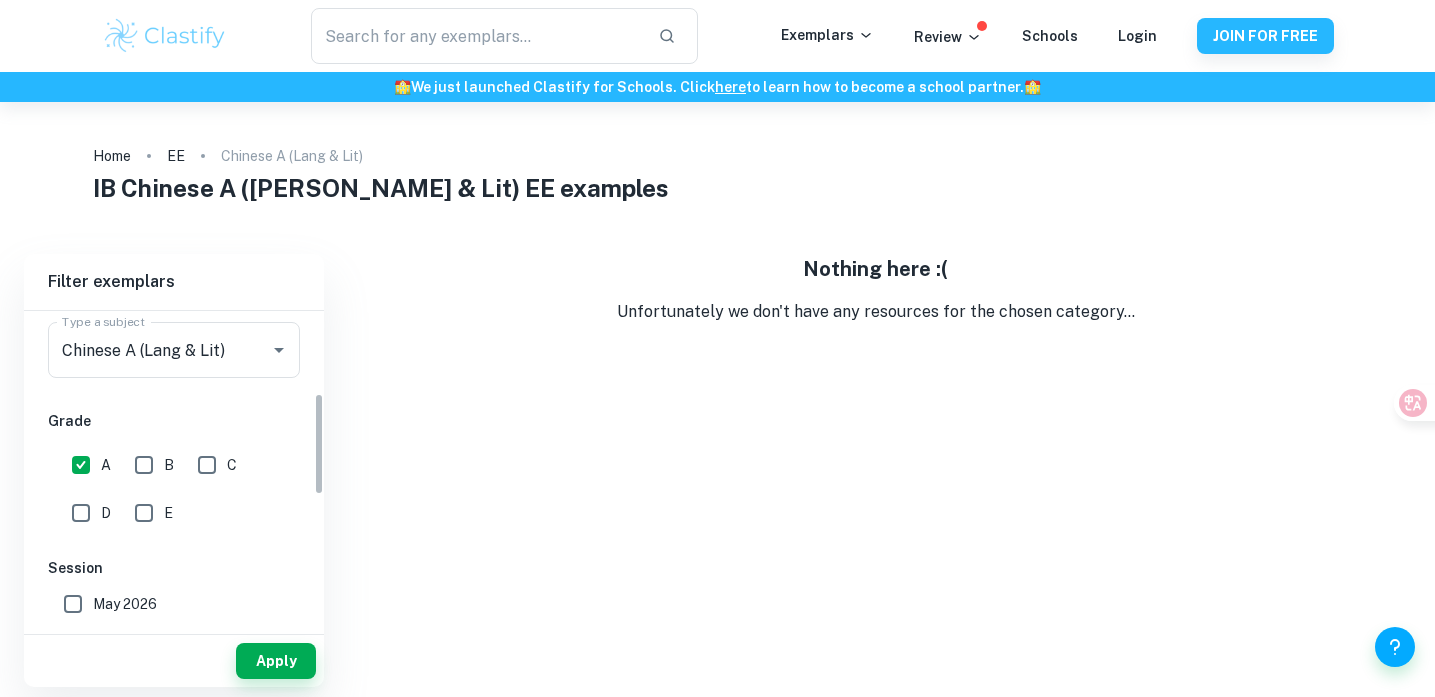 click on "B" at bounding box center [144, 465] 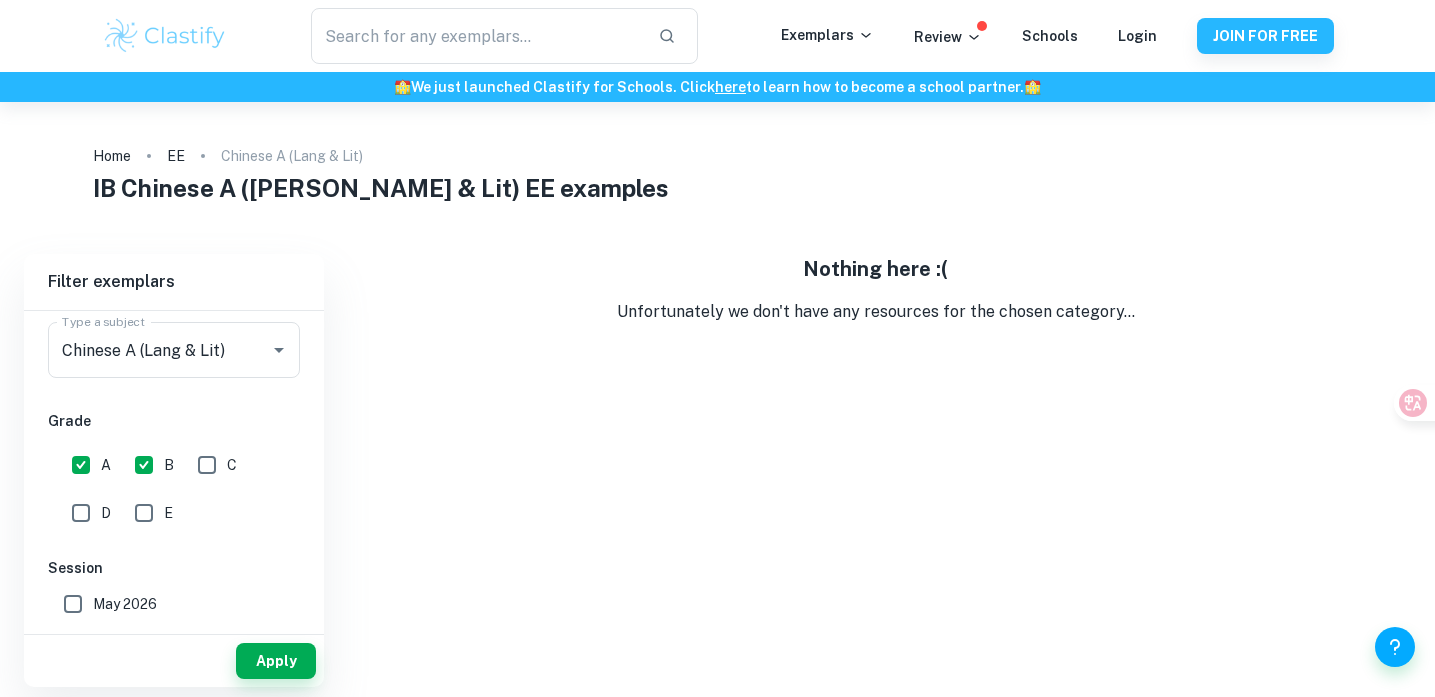 click on "B" at bounding box center [144, 465] 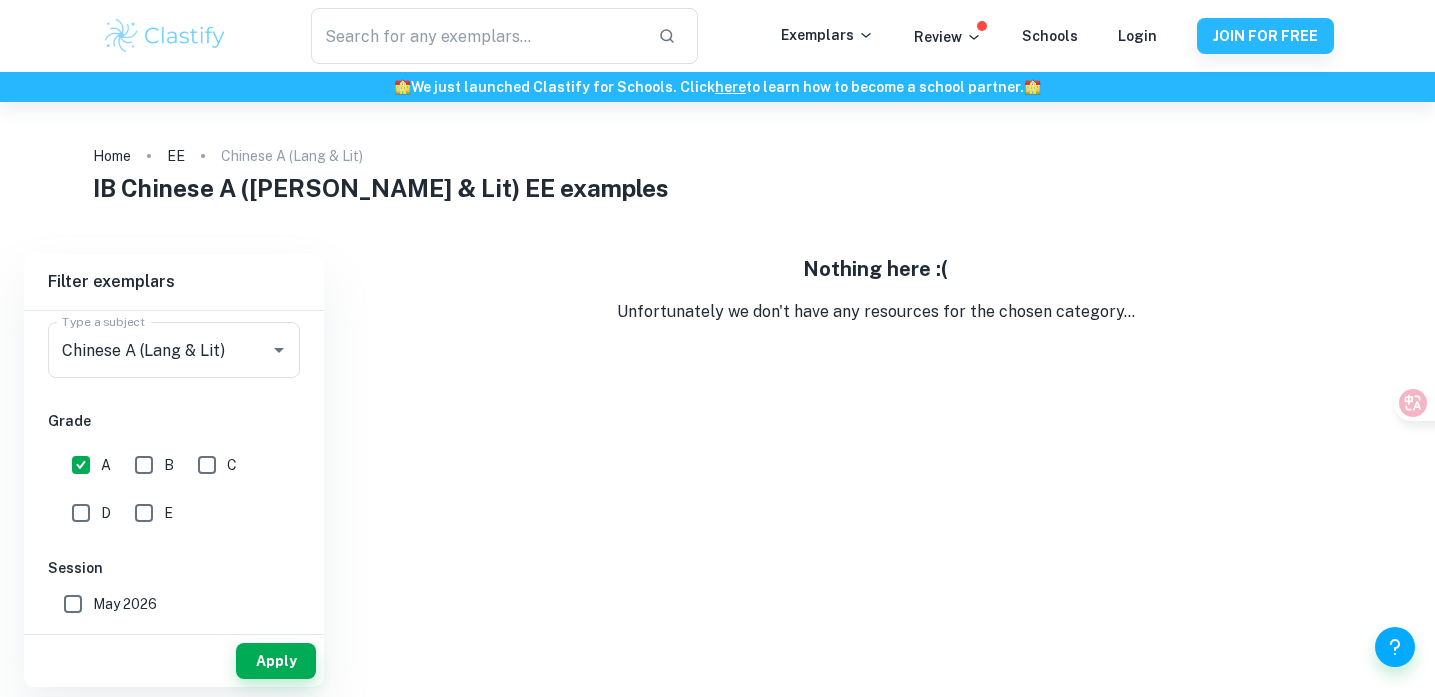 click on "A" at bounding box center [81, 465] 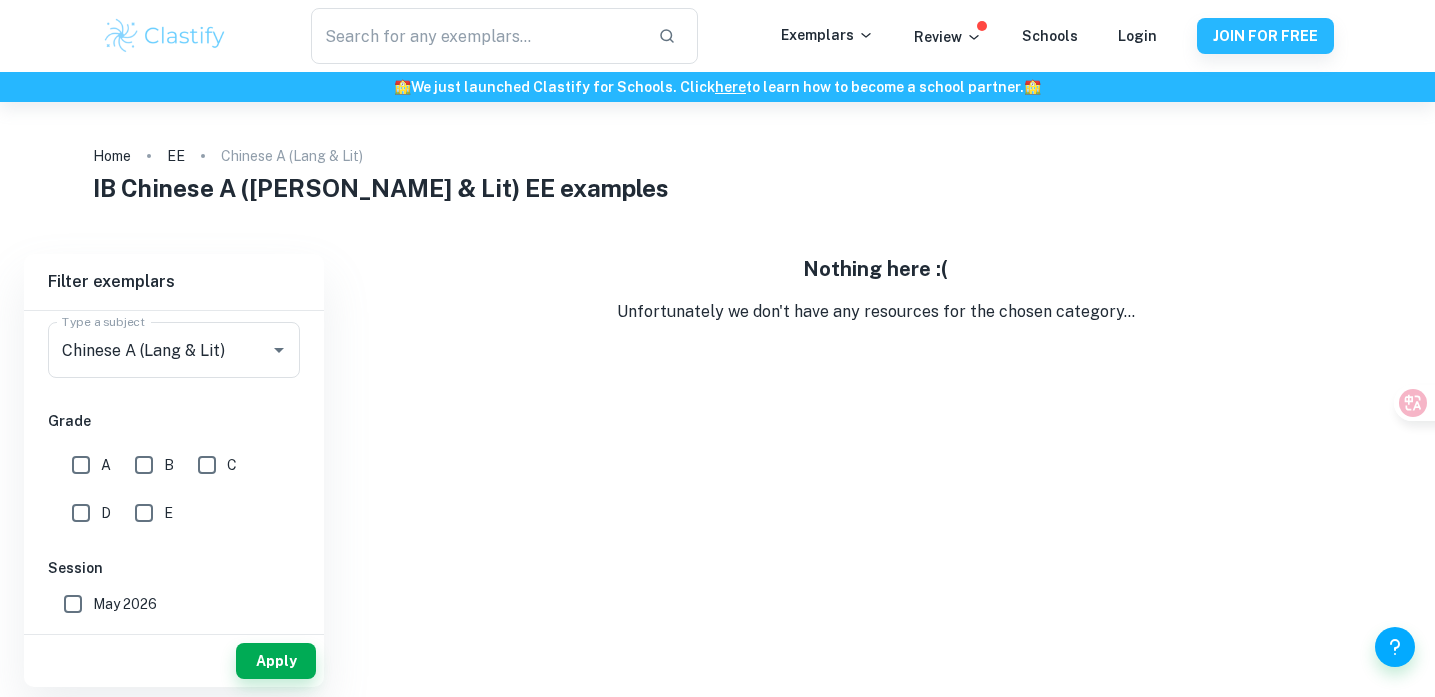 click on "A" at bounding box center (81, 465) 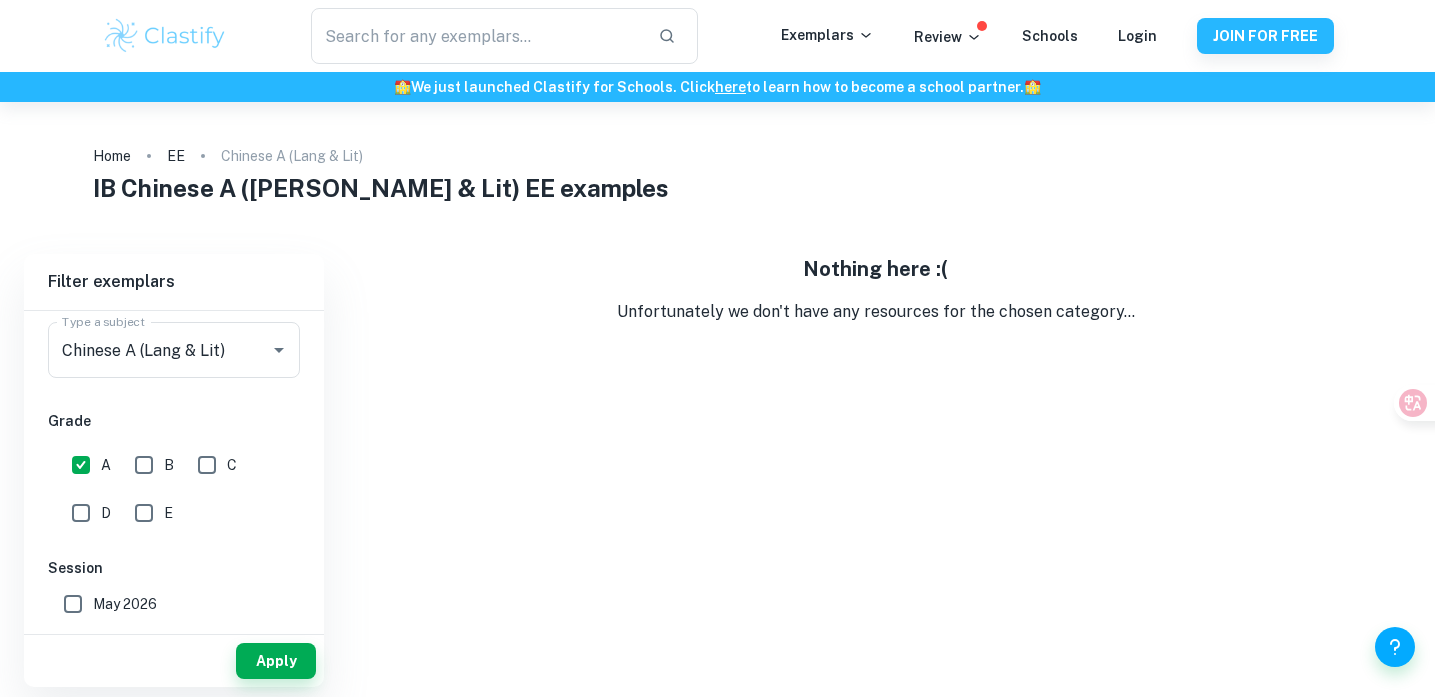 drag, startPoint x: 112, startPoint y: 468, endPoint x: 123, endPoint y: 467, distance: 11.045361 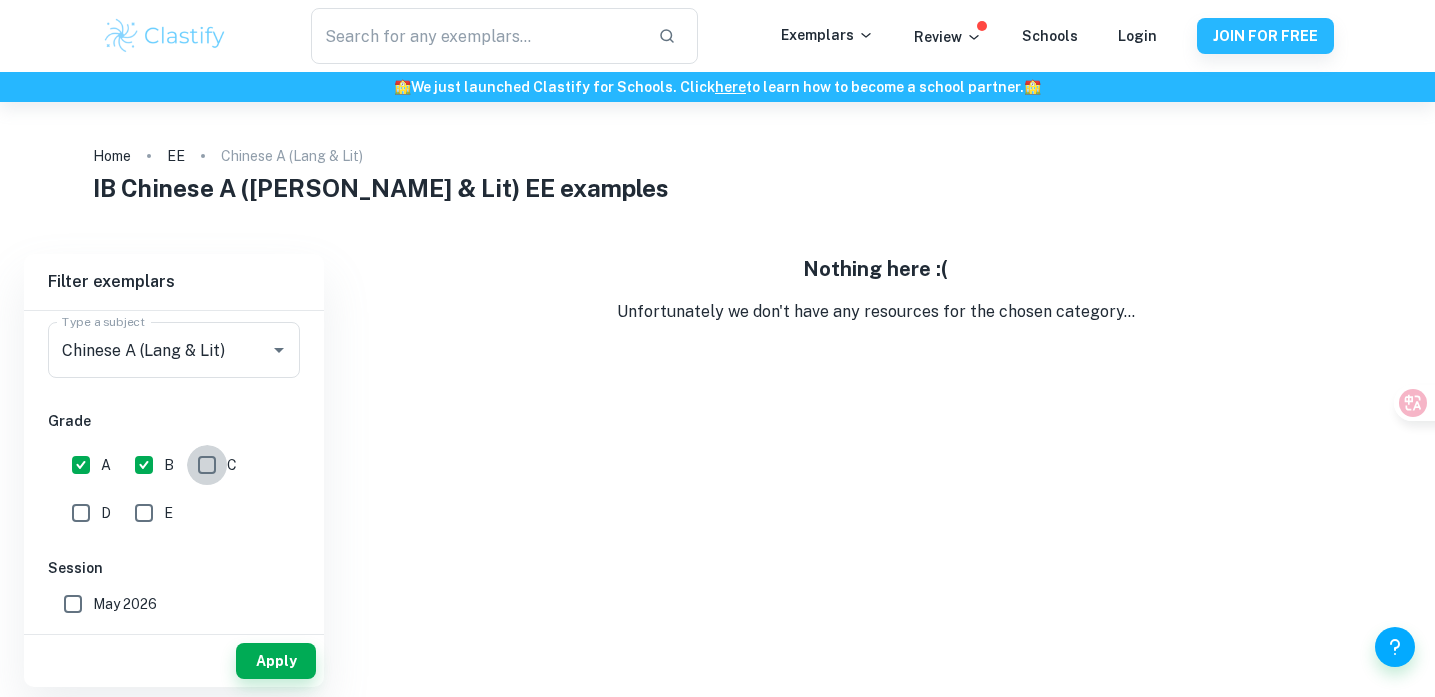 click on "C" at bounding box center (207, 465) 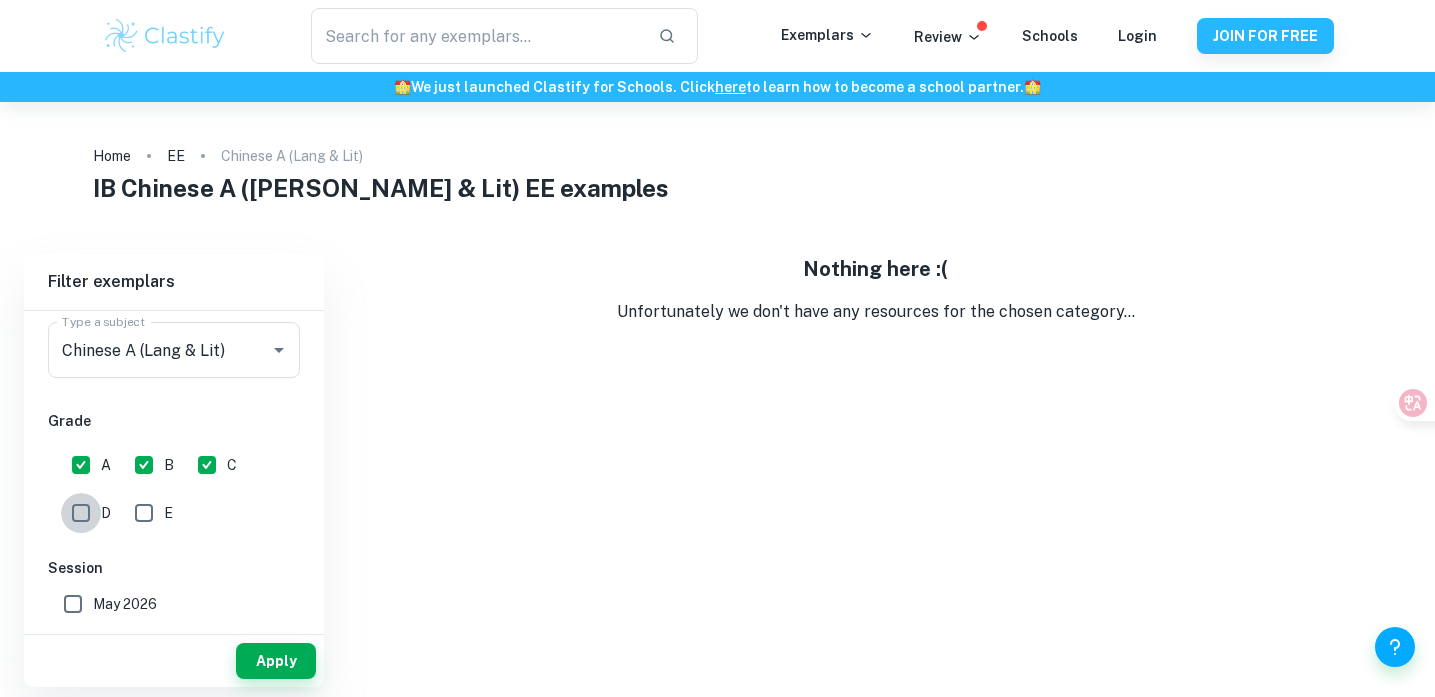 click on "D" at bounding box center (81, 513) 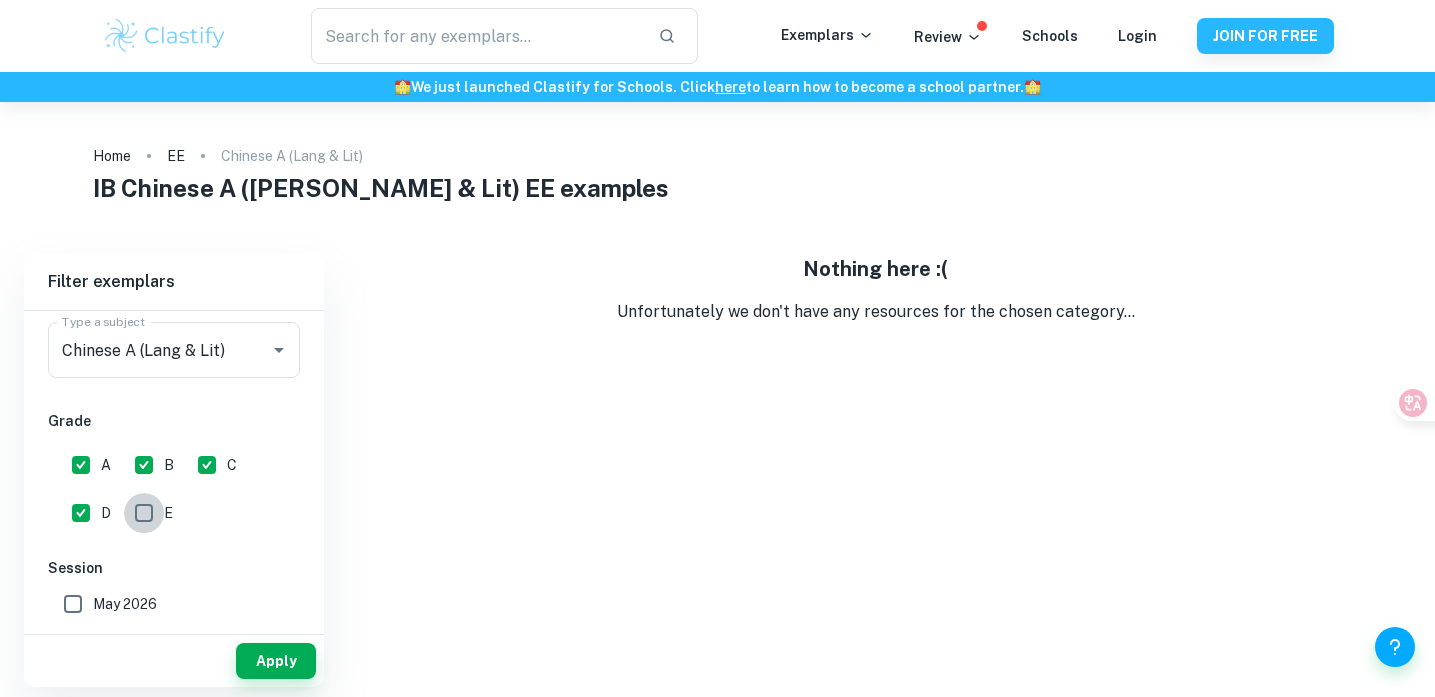 click on "E" at bounding box center (144, 513) 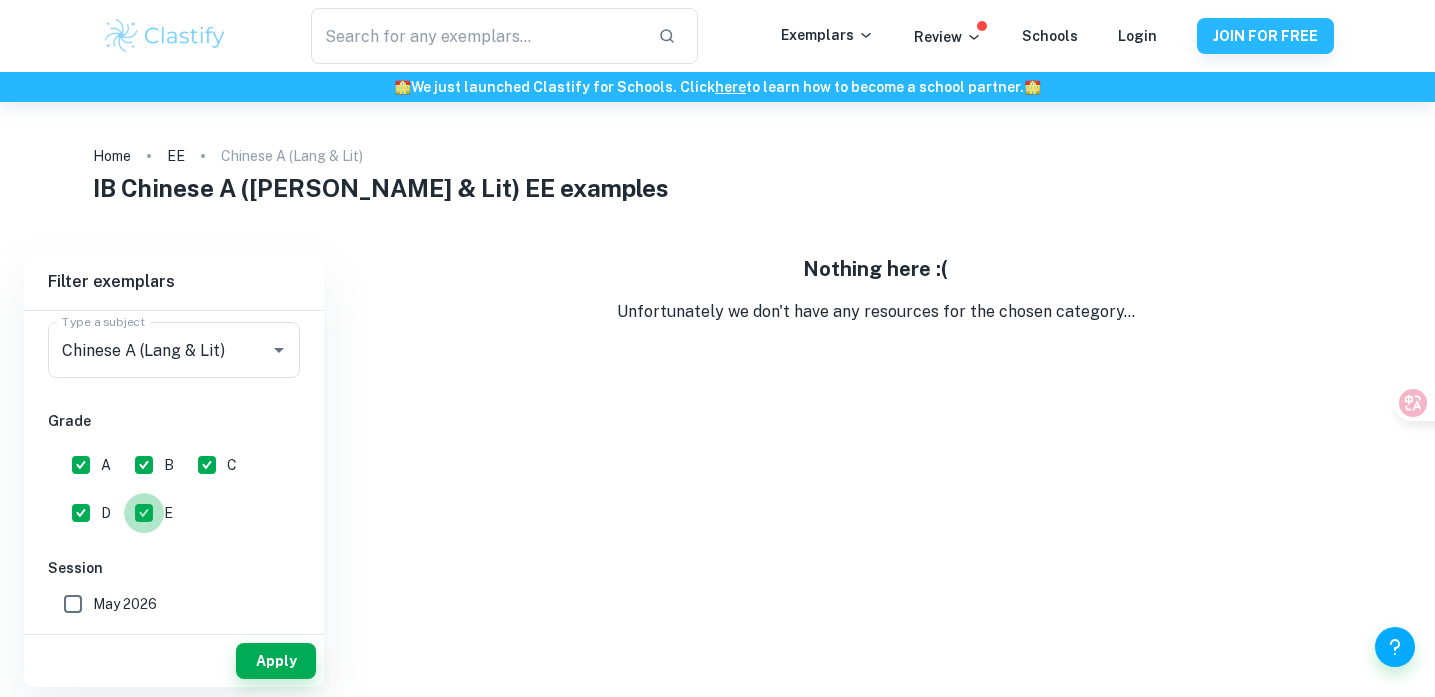 click on "E" at bounding box center [144, 513] 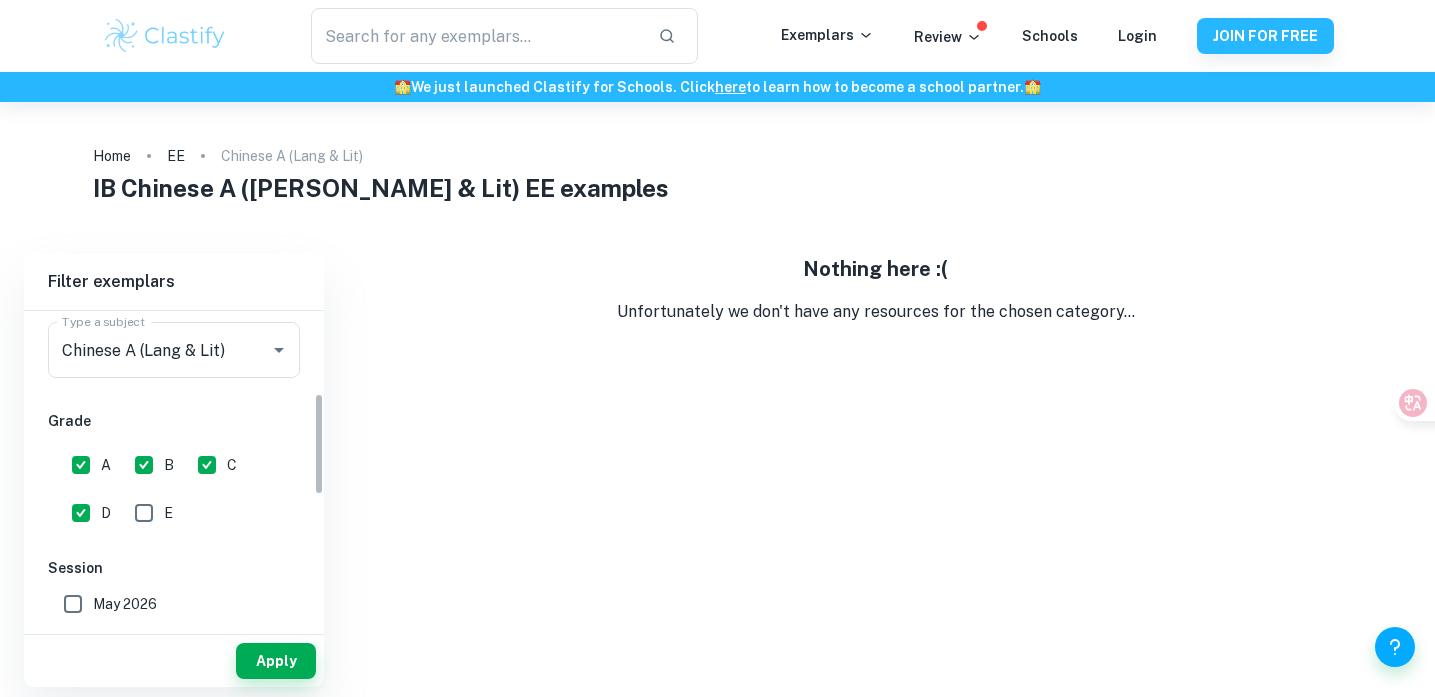 click on "E" at bounding box center [144, 513] 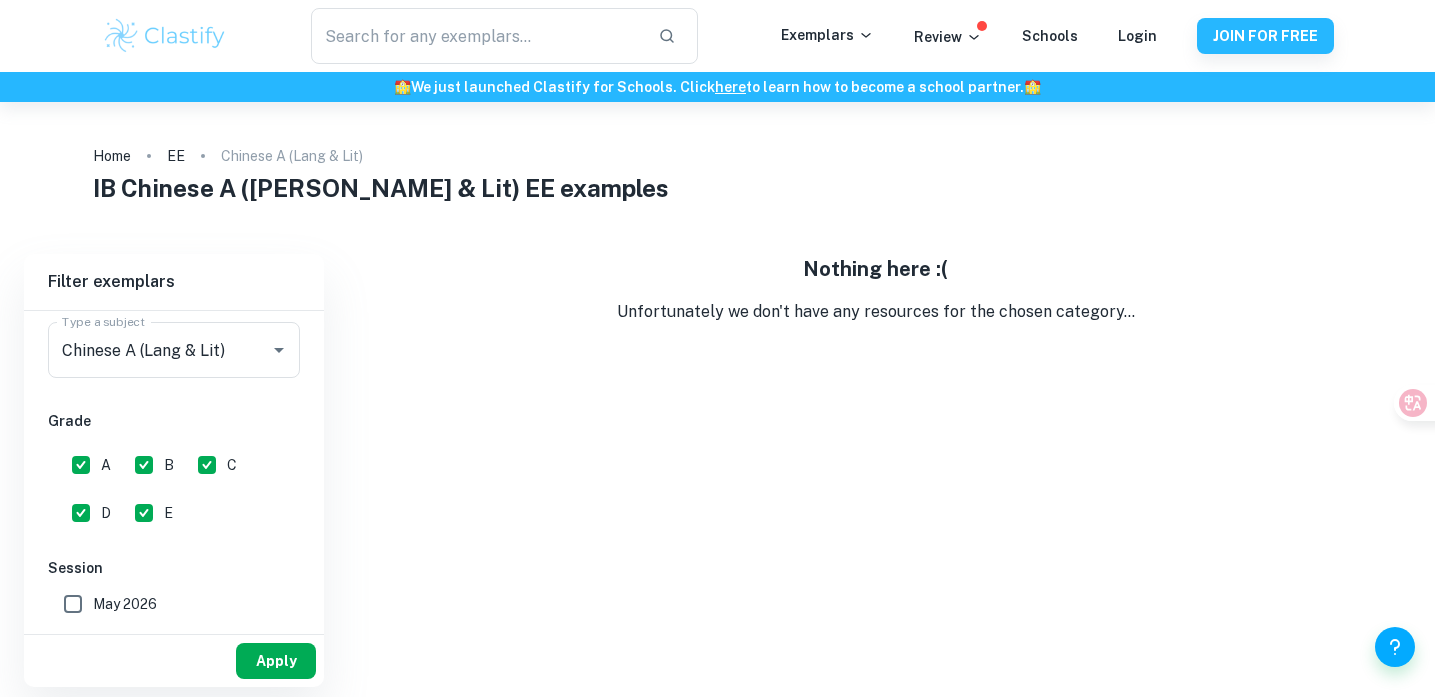 click on "Apply" at bounding box center (276, 661) 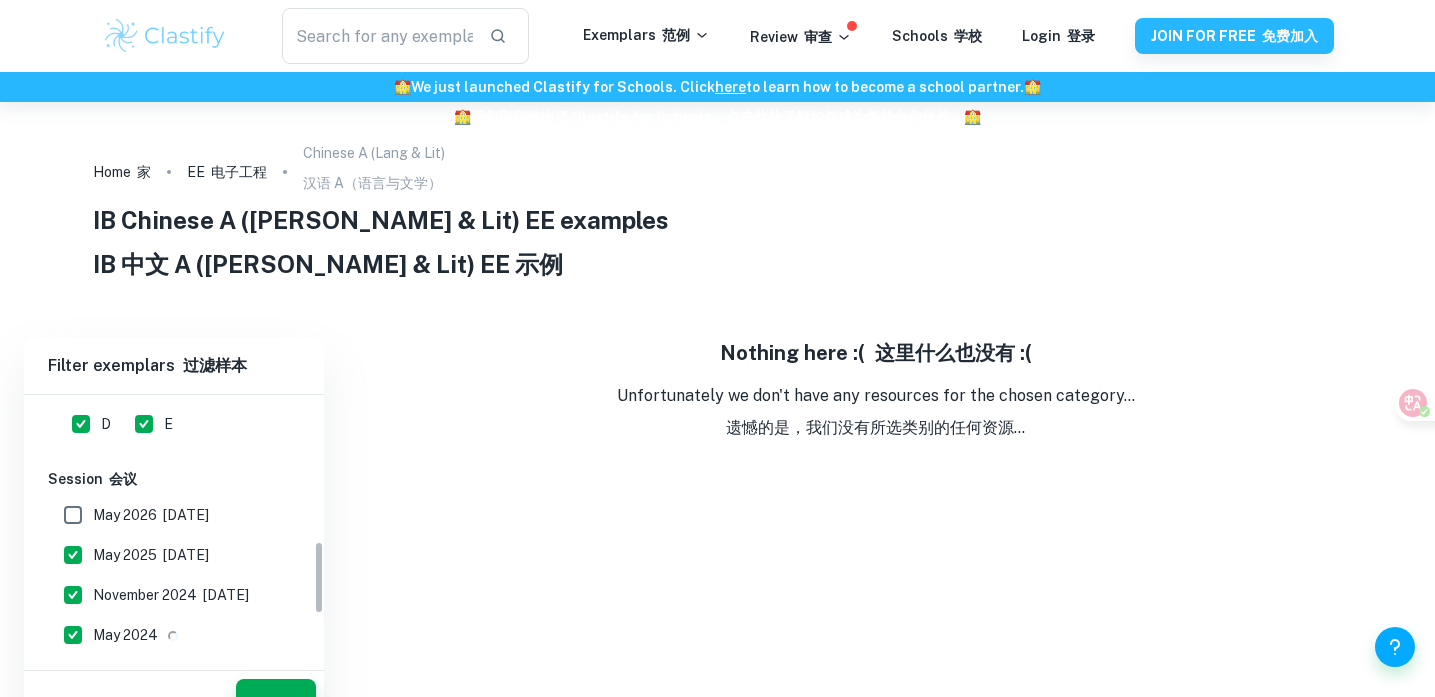 scroll, scrollTop: 527, scrollLeft: 0, axis: vertical 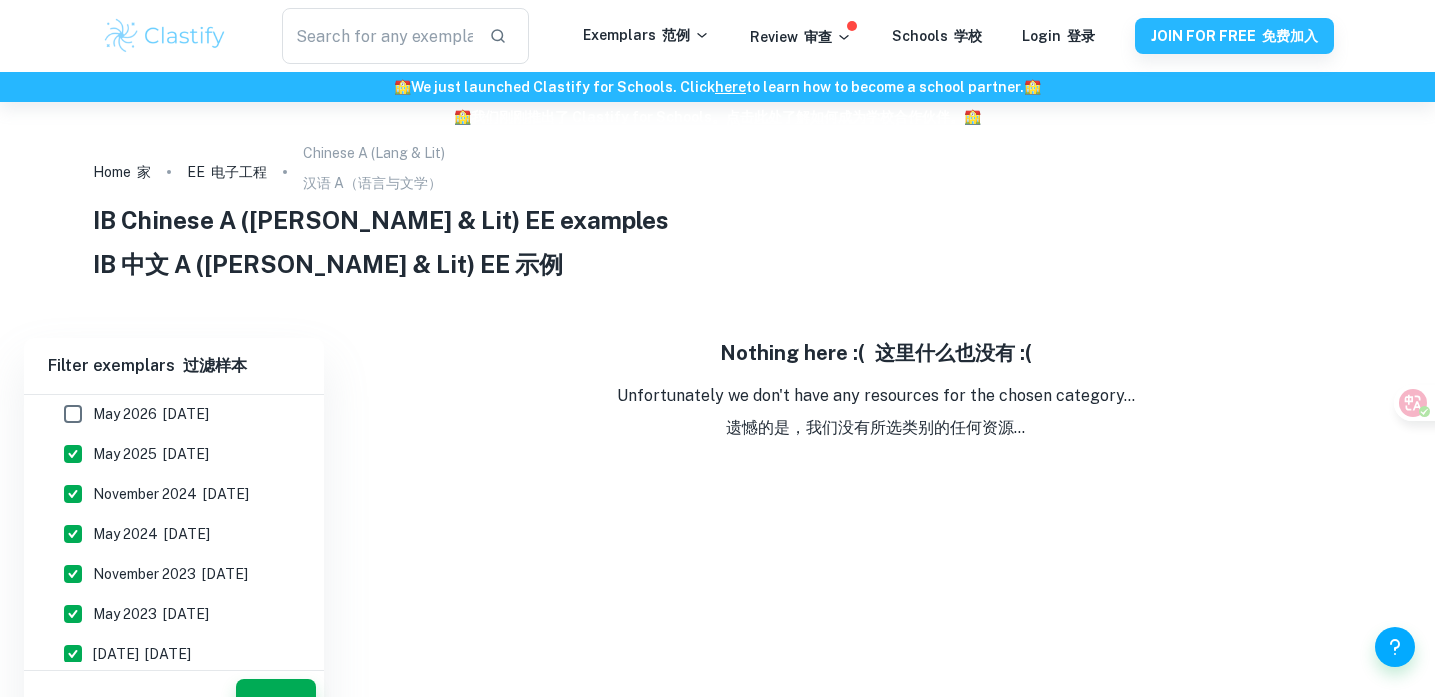 click on "[DATE]" at bounding box center [186, 454] 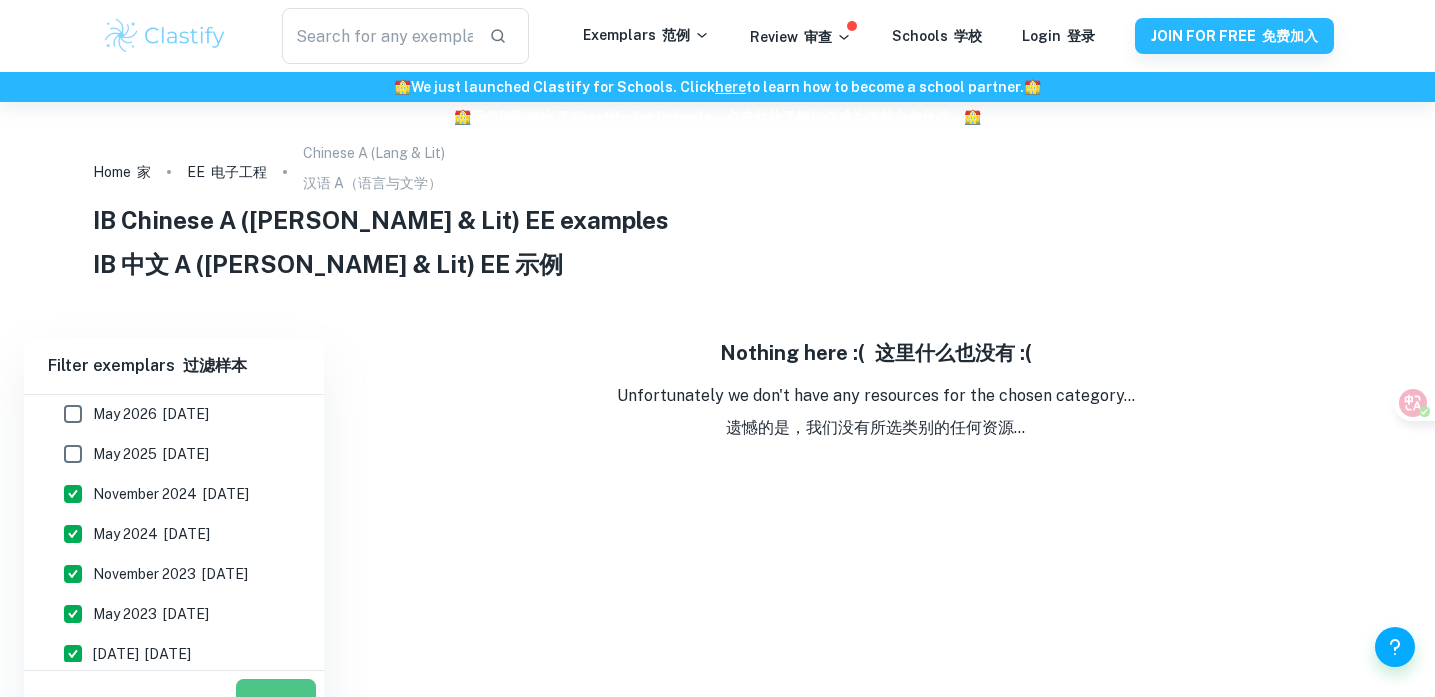 click on "Apply    申请" at bounding box center (276, 721) 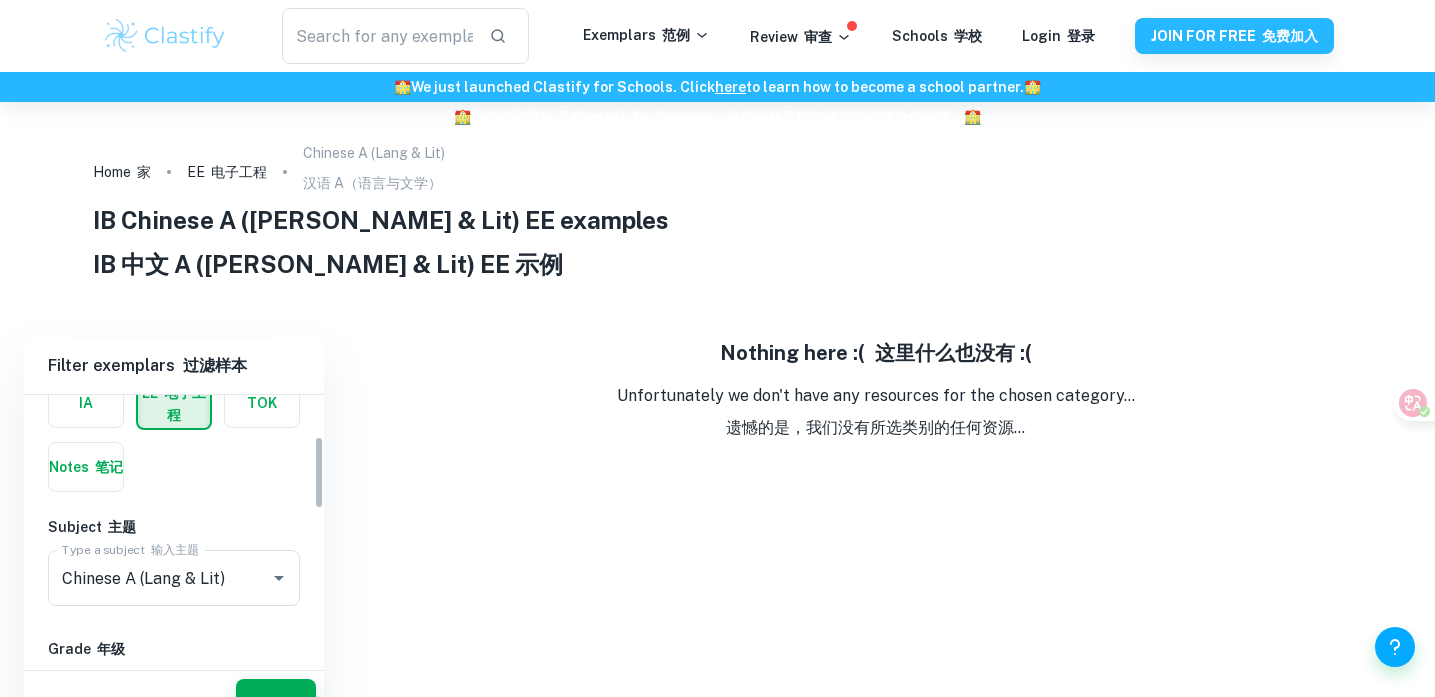 scroll, scrollTop: 325, scrollLeft: 0, axis: vertical 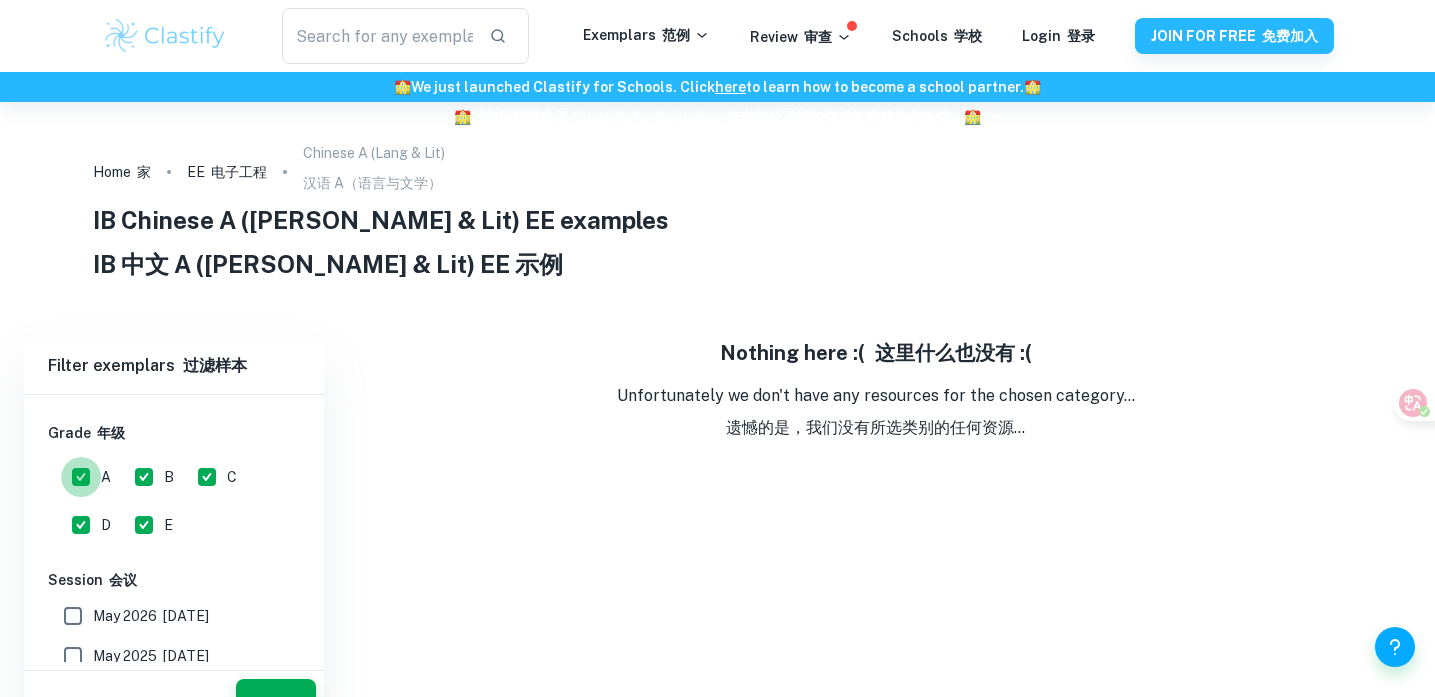 click on "A" at bounding box center [81, 477] 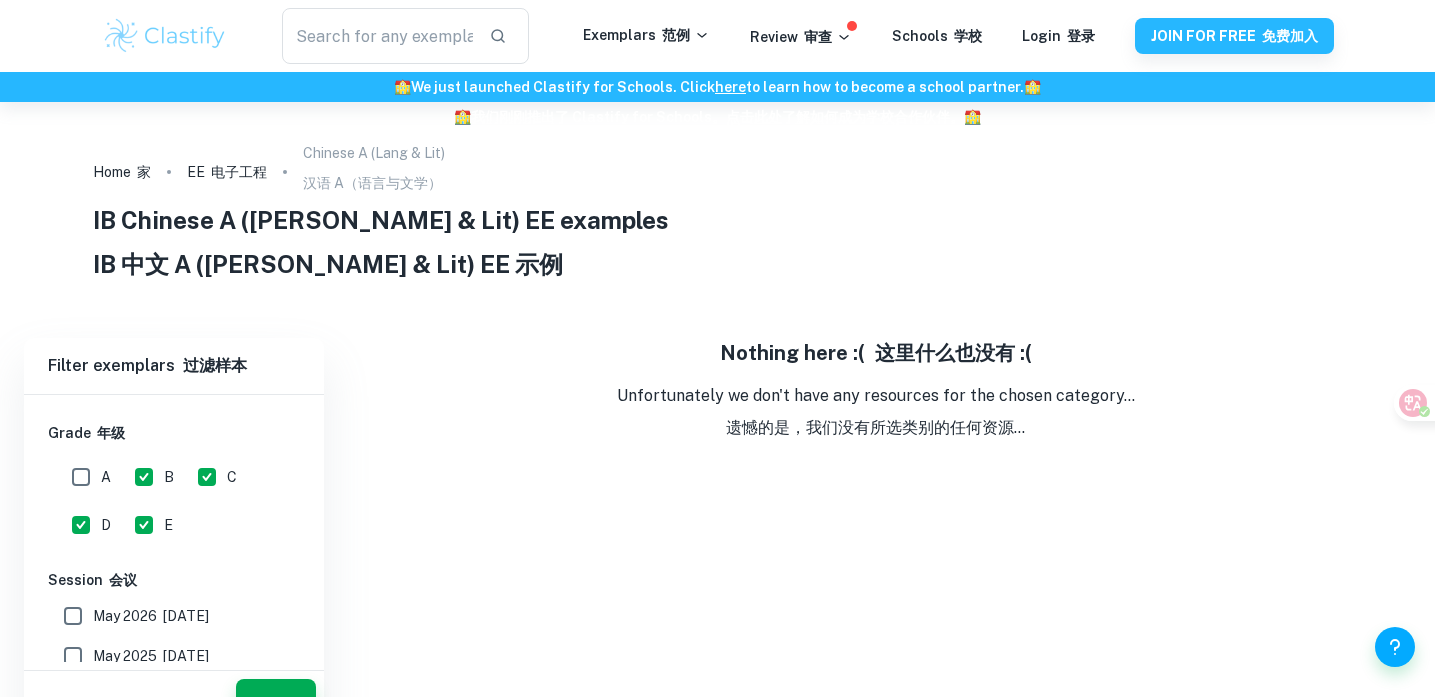 click on "B" at bounding box center [144, 477] 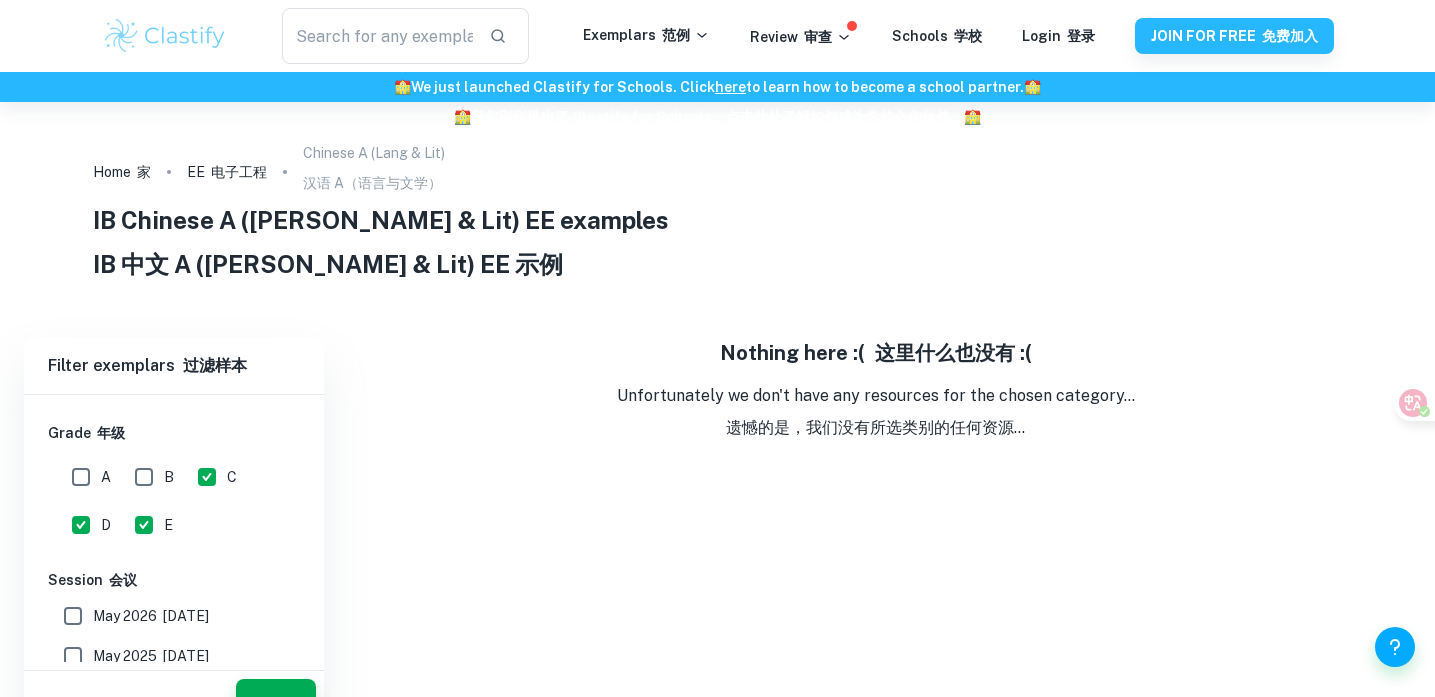 click on "B" at bounding box center [158, 473] 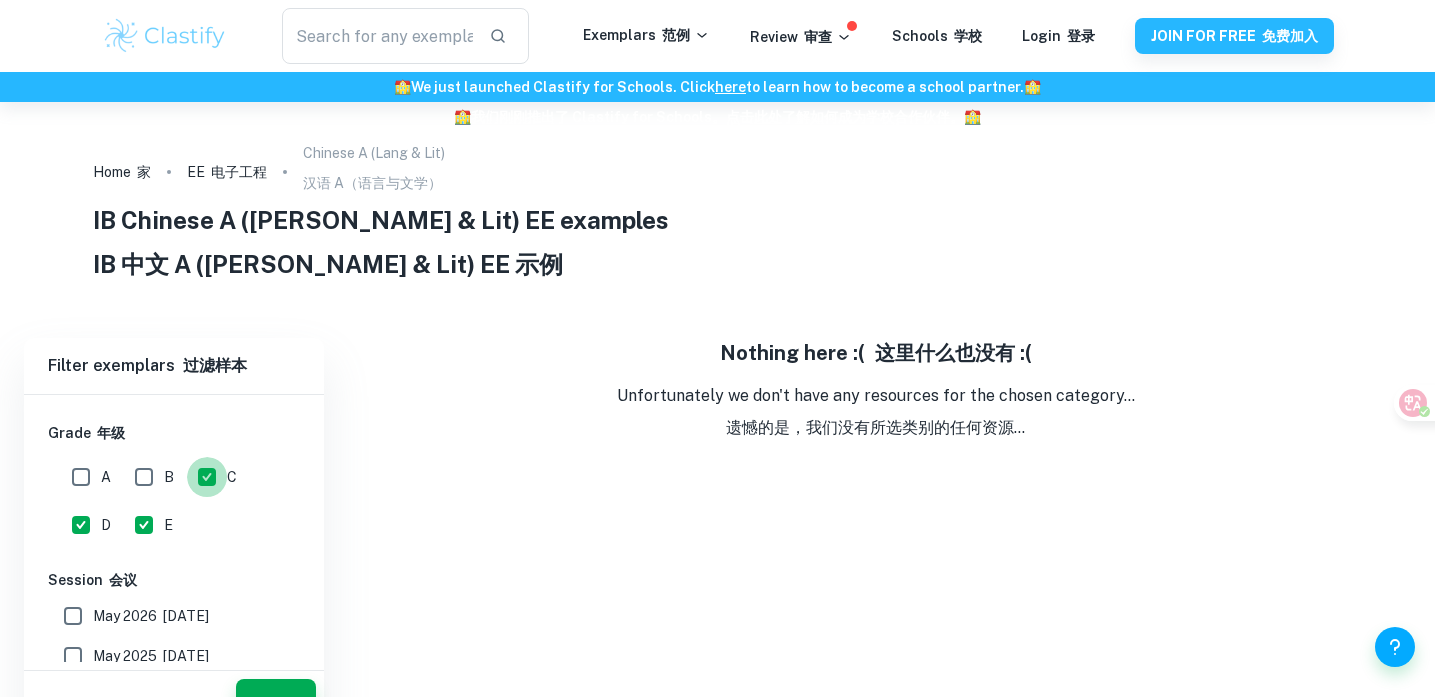 click on "C" at bounding box center [207, 477] 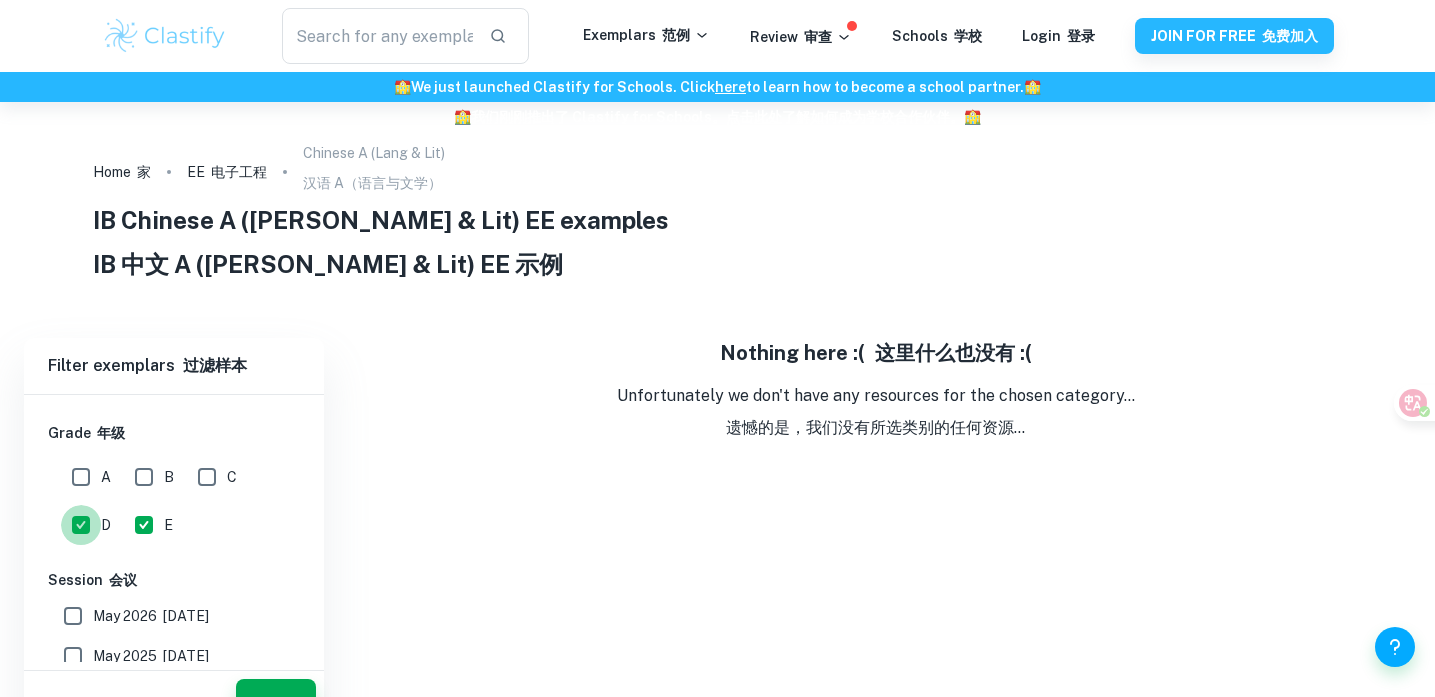 click on "D" at bounding box center [81, 525] 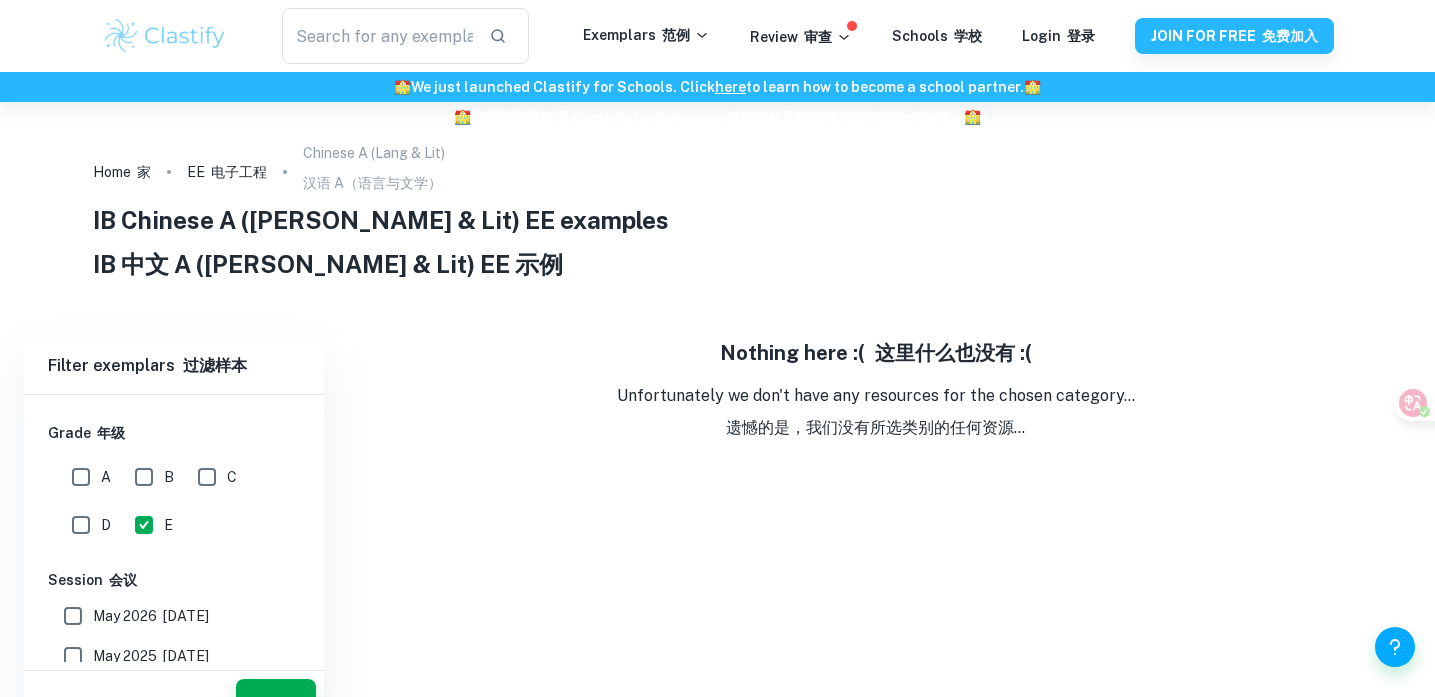 click on "E" at bounding box center (144, 525) 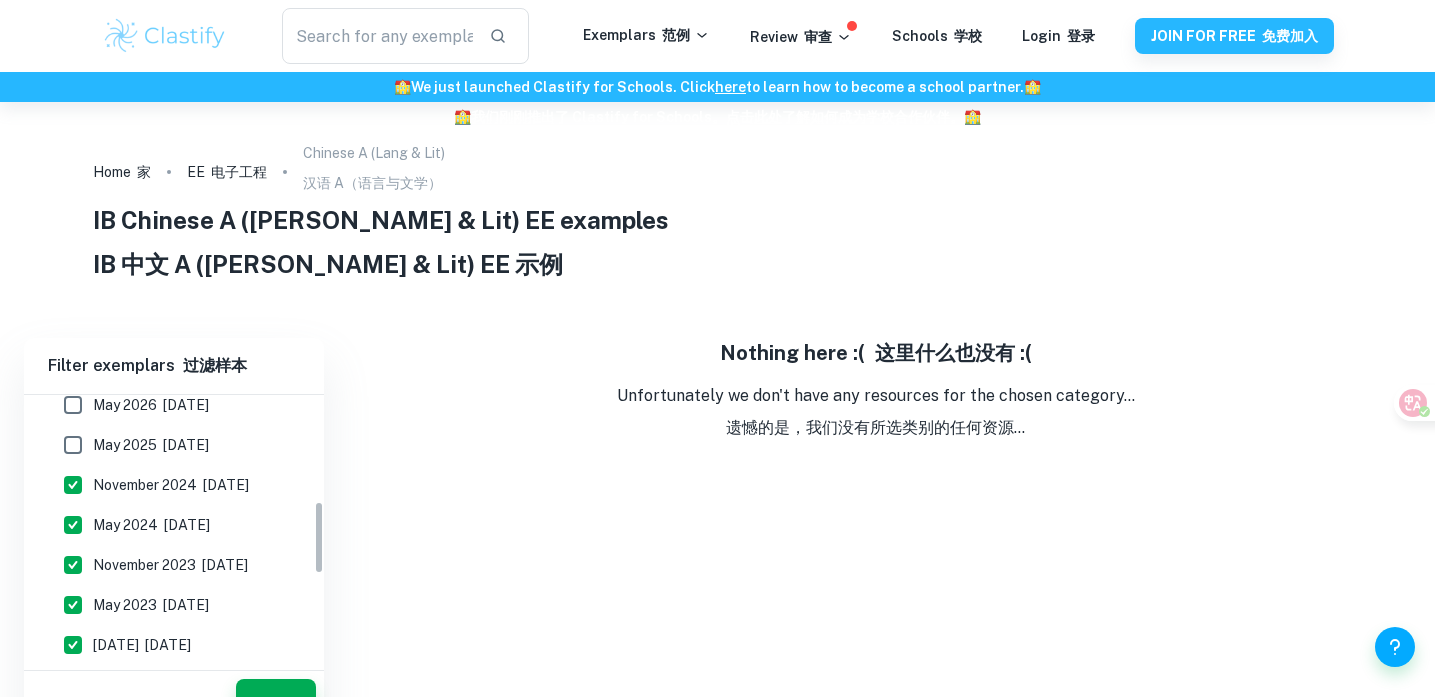 scroll, scrollTop: 0, scrollLeft: 0, axis: both 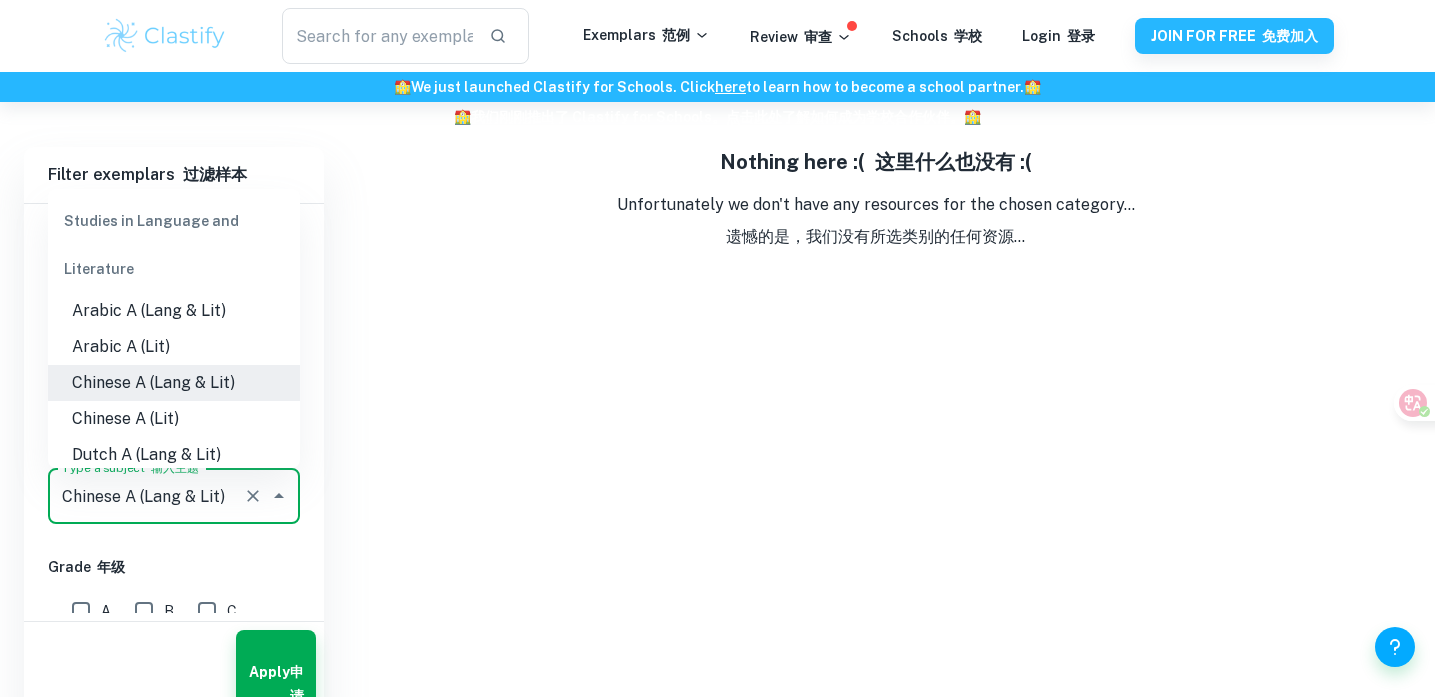 click on "Chinese A (Lang & Lit)" at bounding box center [146, 496] 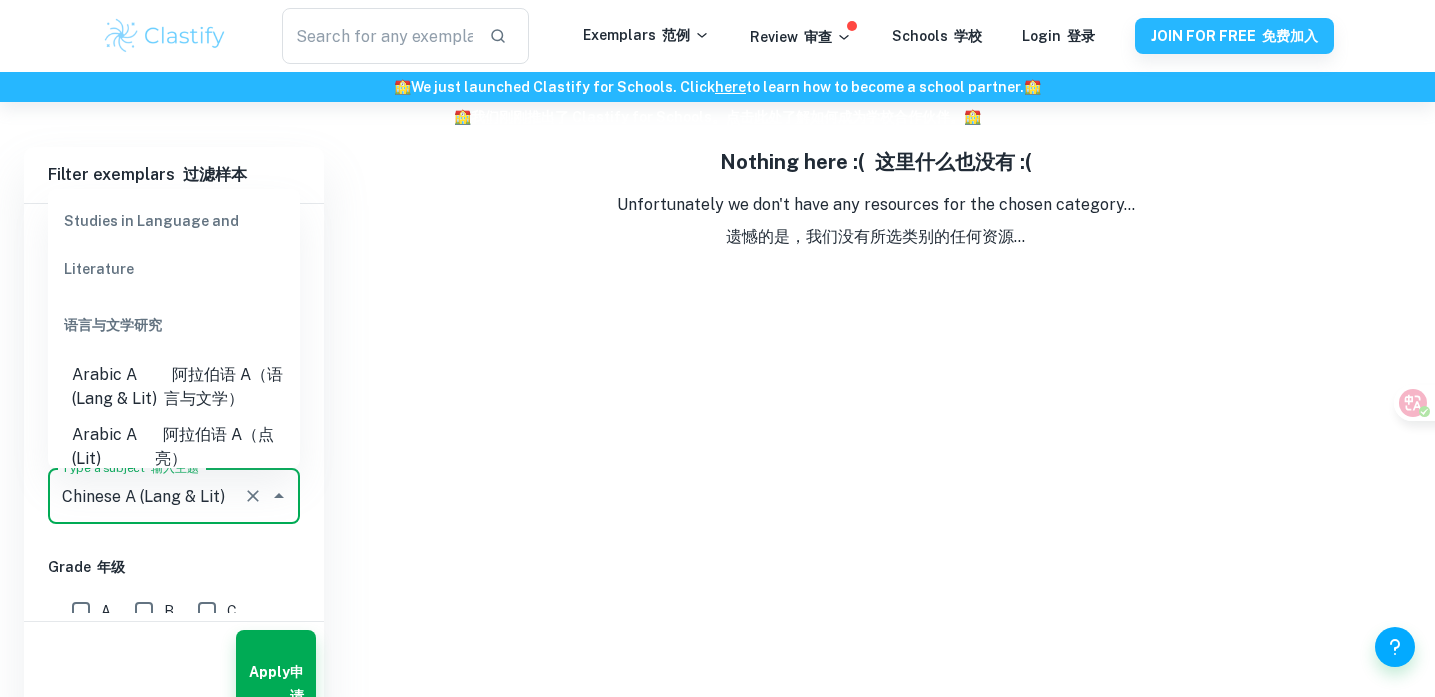 scroll, scrollTop: 149, scrollLeft: 0, axis: vertical 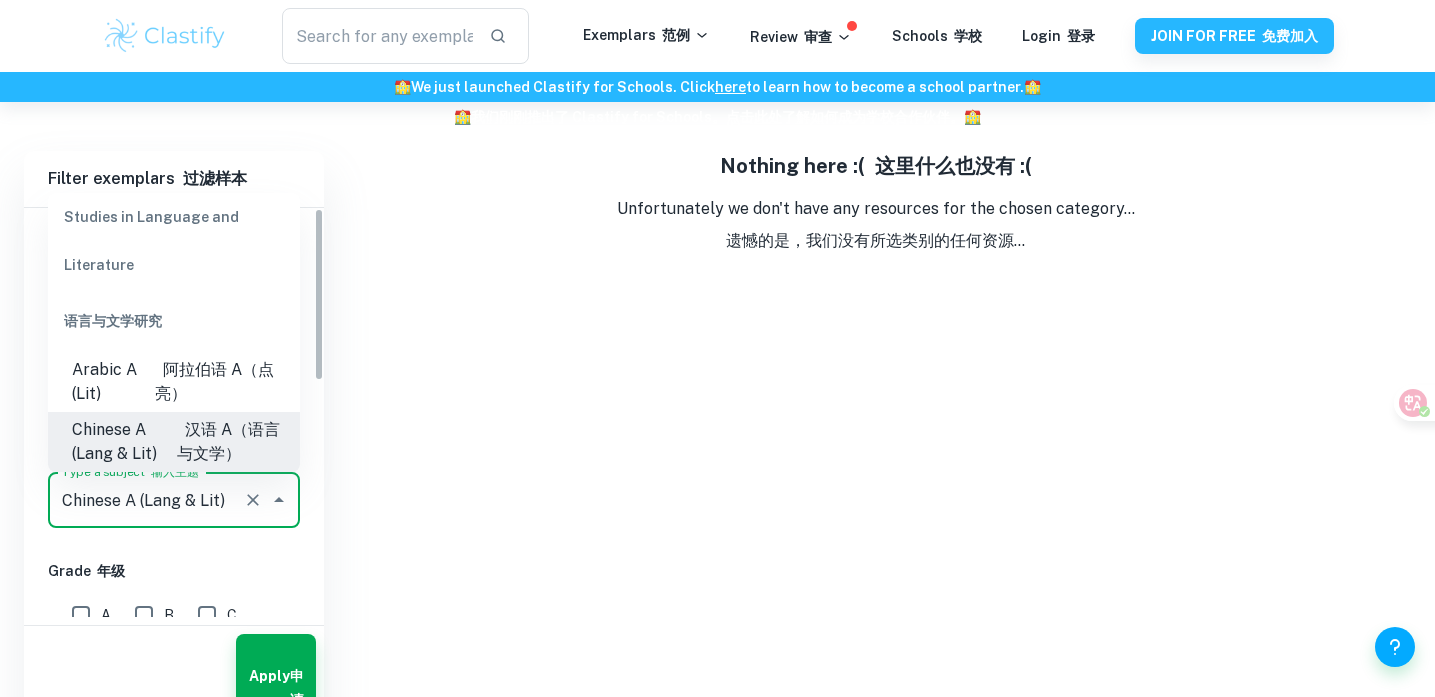 click on "Grade    年级" at bounding box center (174, 571) 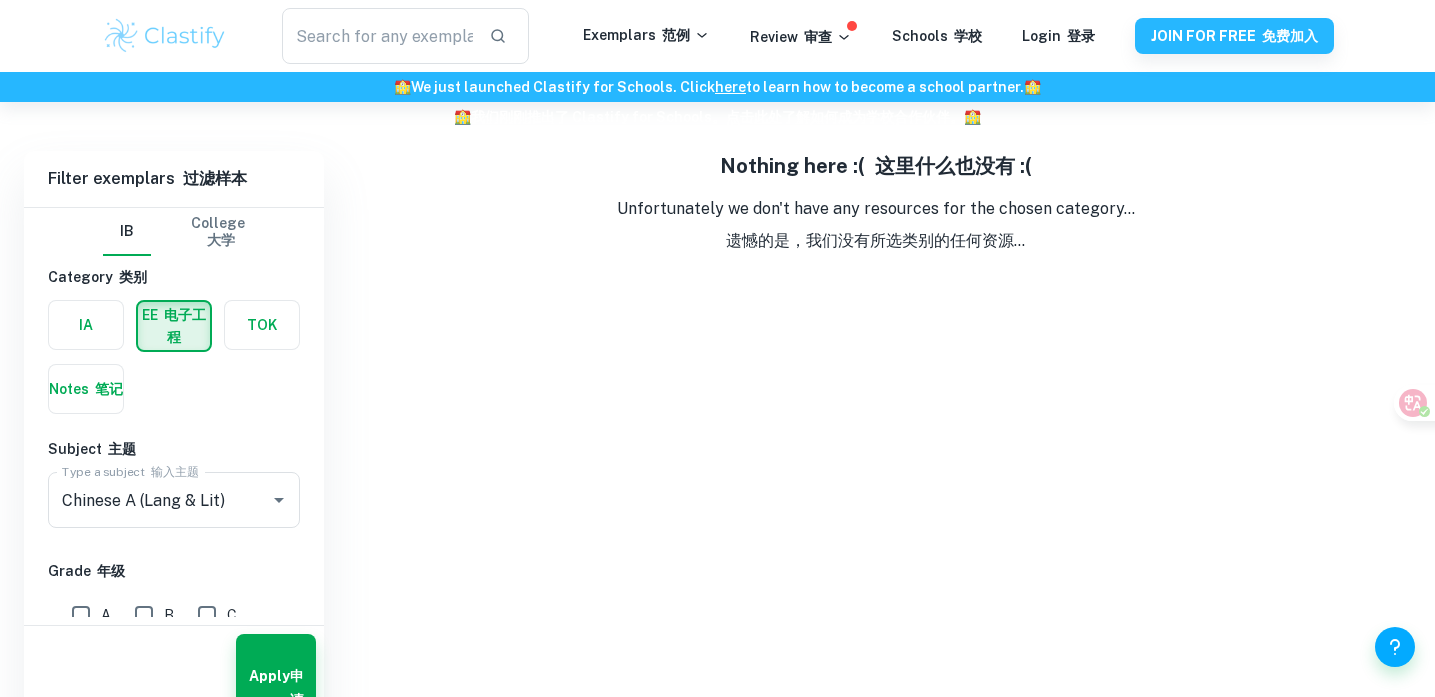 scroll, scrollTop: 374, scrollLeft: 0, axis: vertical 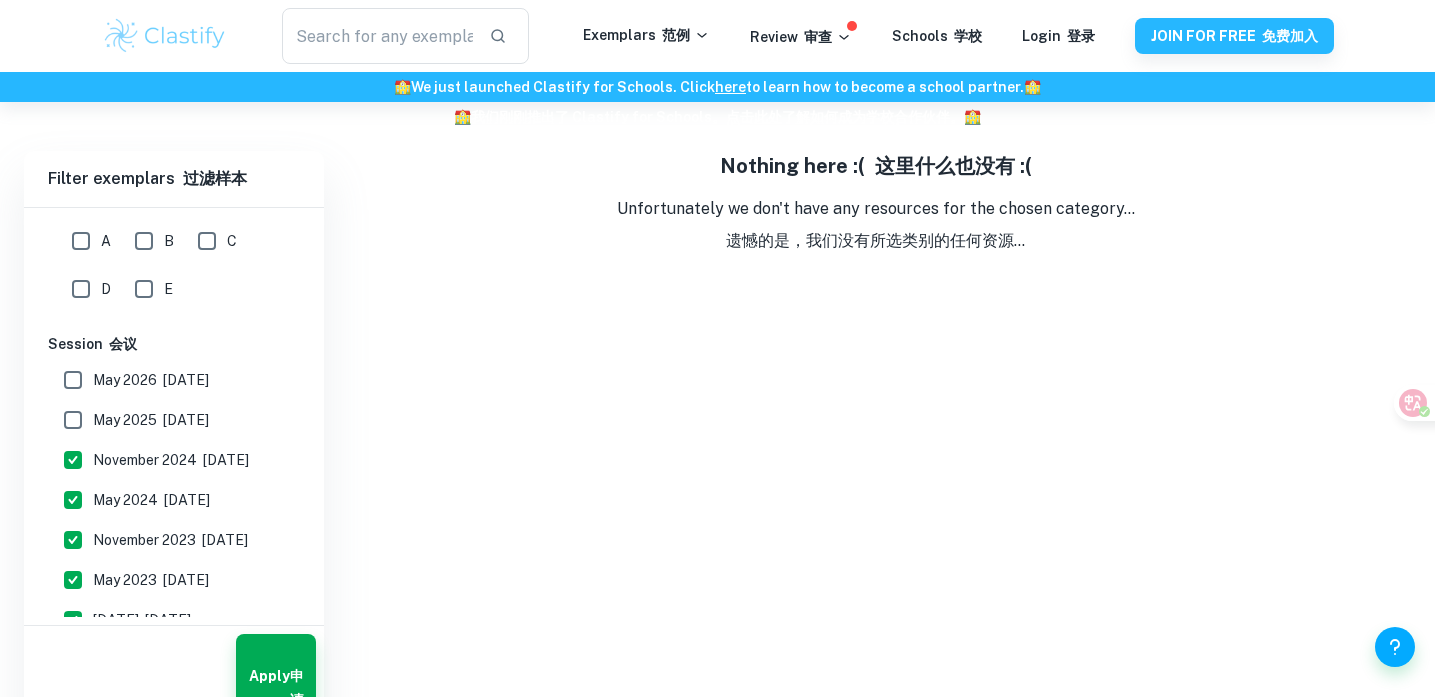 click on "[DATE]    [DATE]" at bounding box center [171, 460] 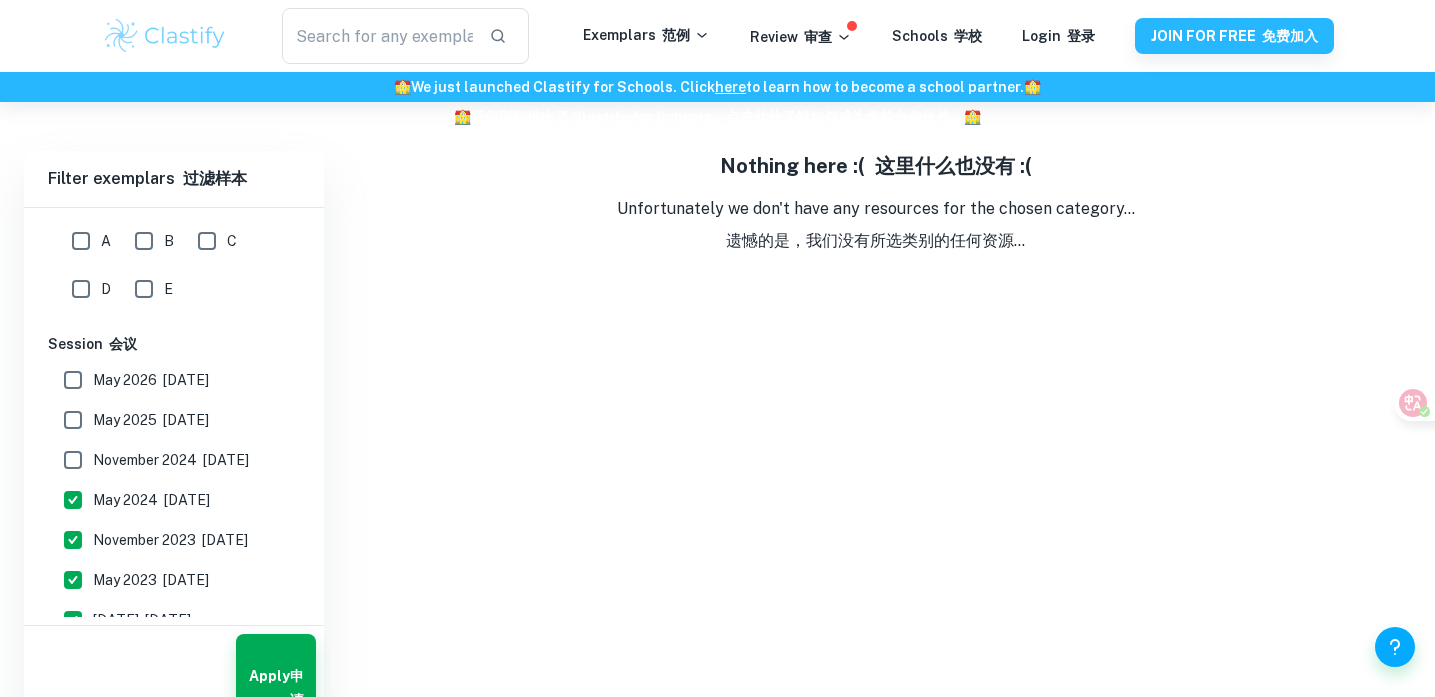 click on "[DATE]    [DATE]" at bounding box center (151, 500) 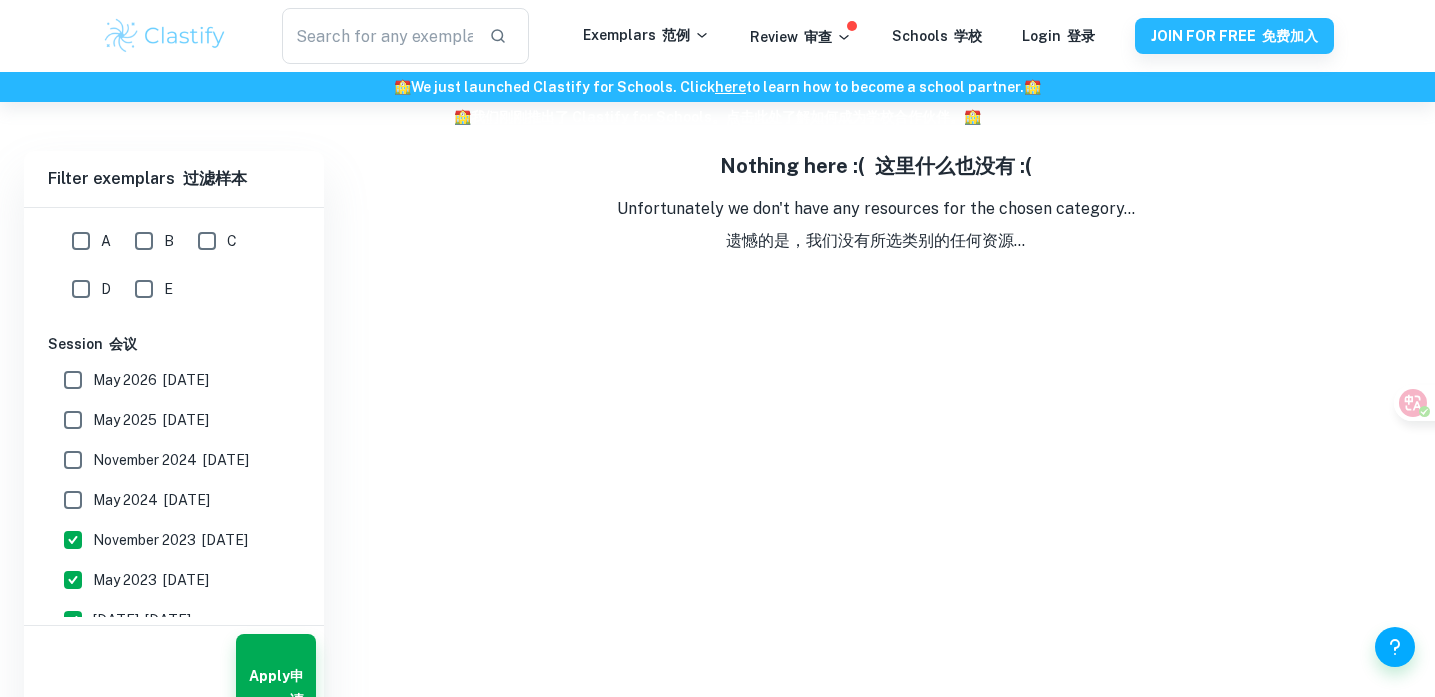 click on "[DATE]    [DATE]" at bounding box center [170, 540] 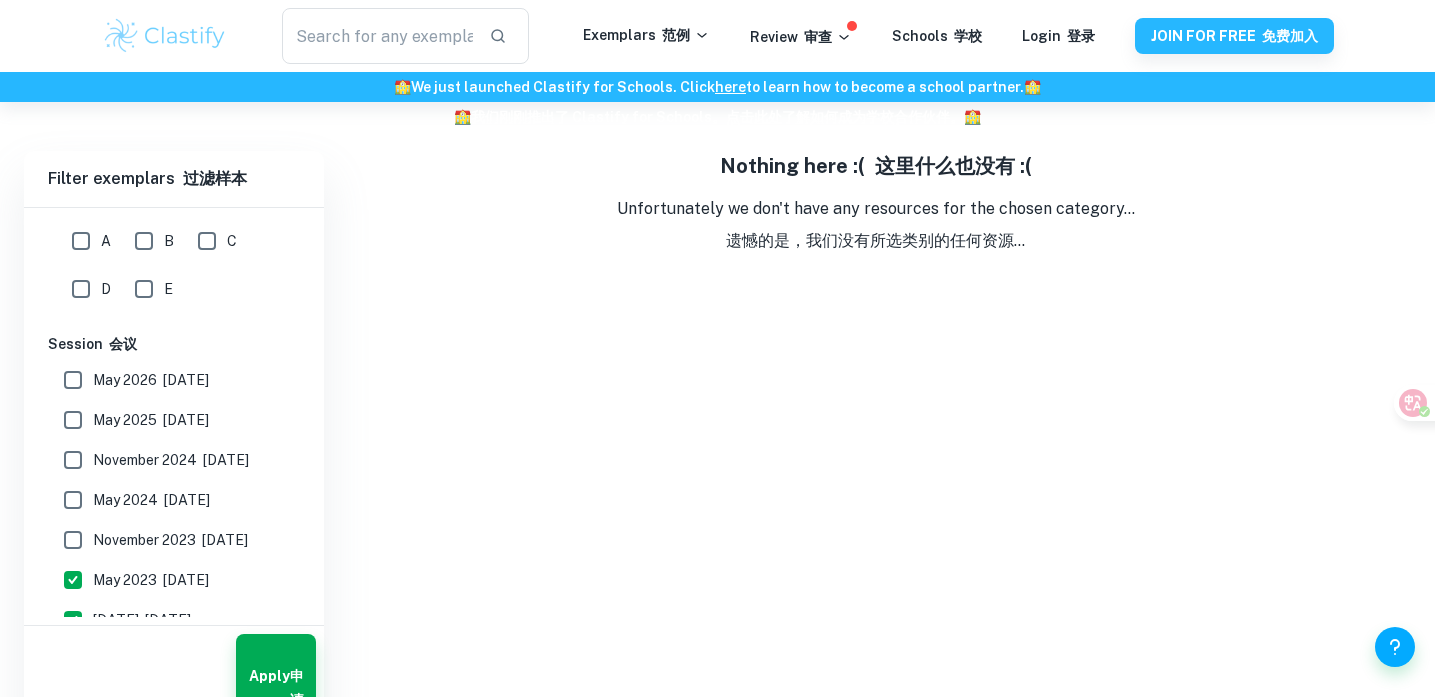 click on "[DATE]    [DATE]" at bounding box center [151, 580] 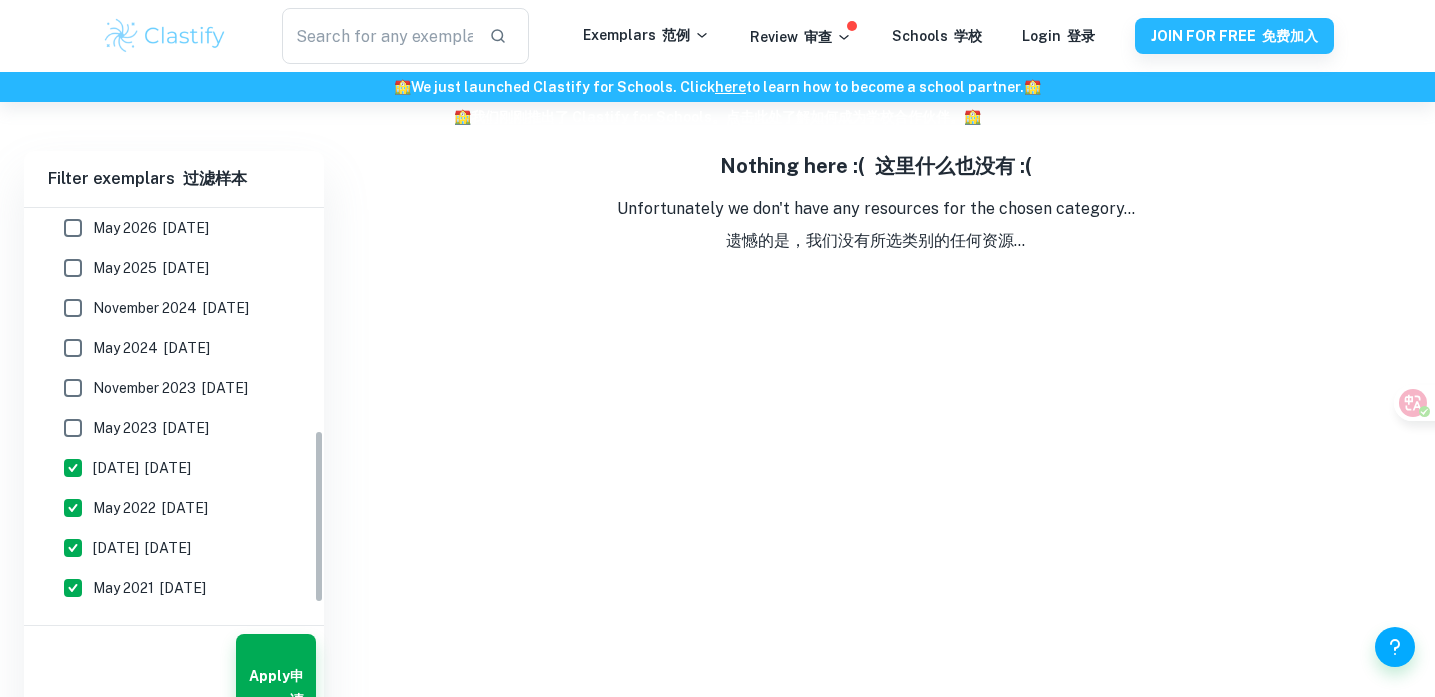 click on "[DATE]    [DATE]" at bounding box center (142, 468) 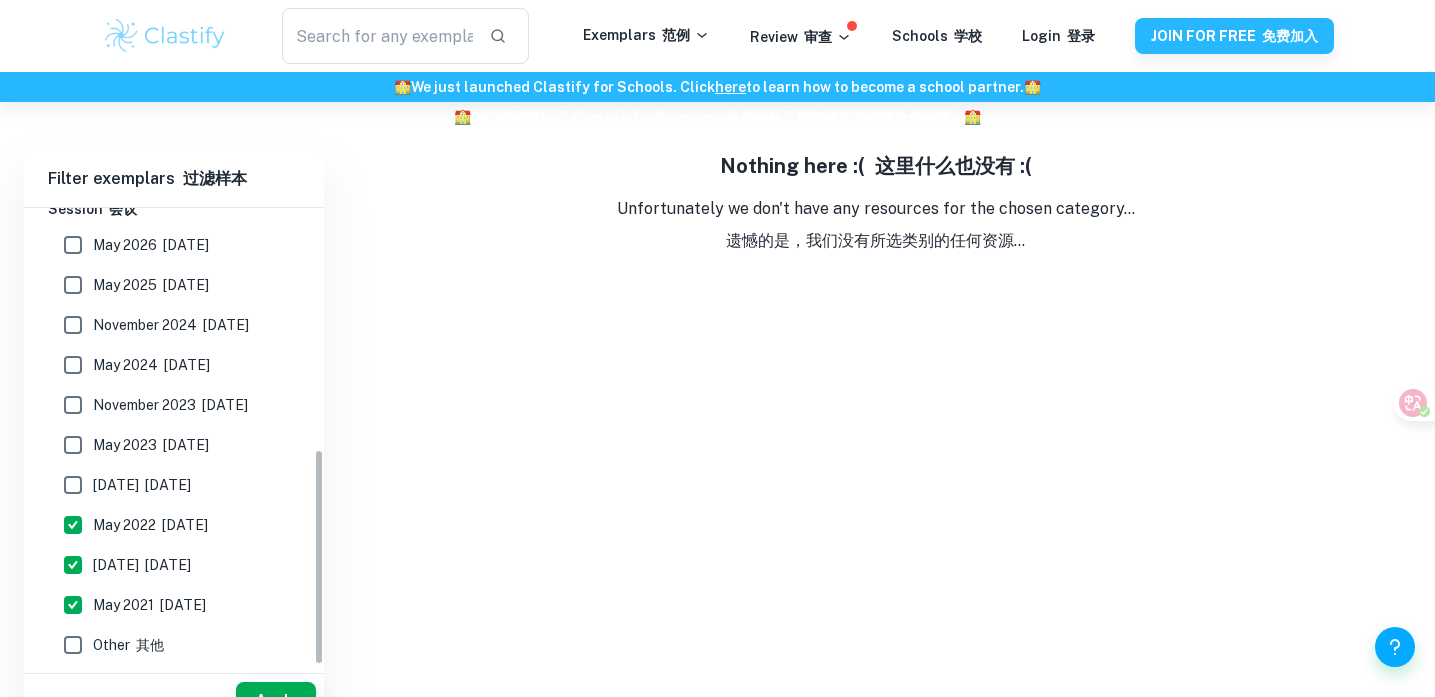 click on "[DATE]    [DATE]" at bounding box center (168, 525) 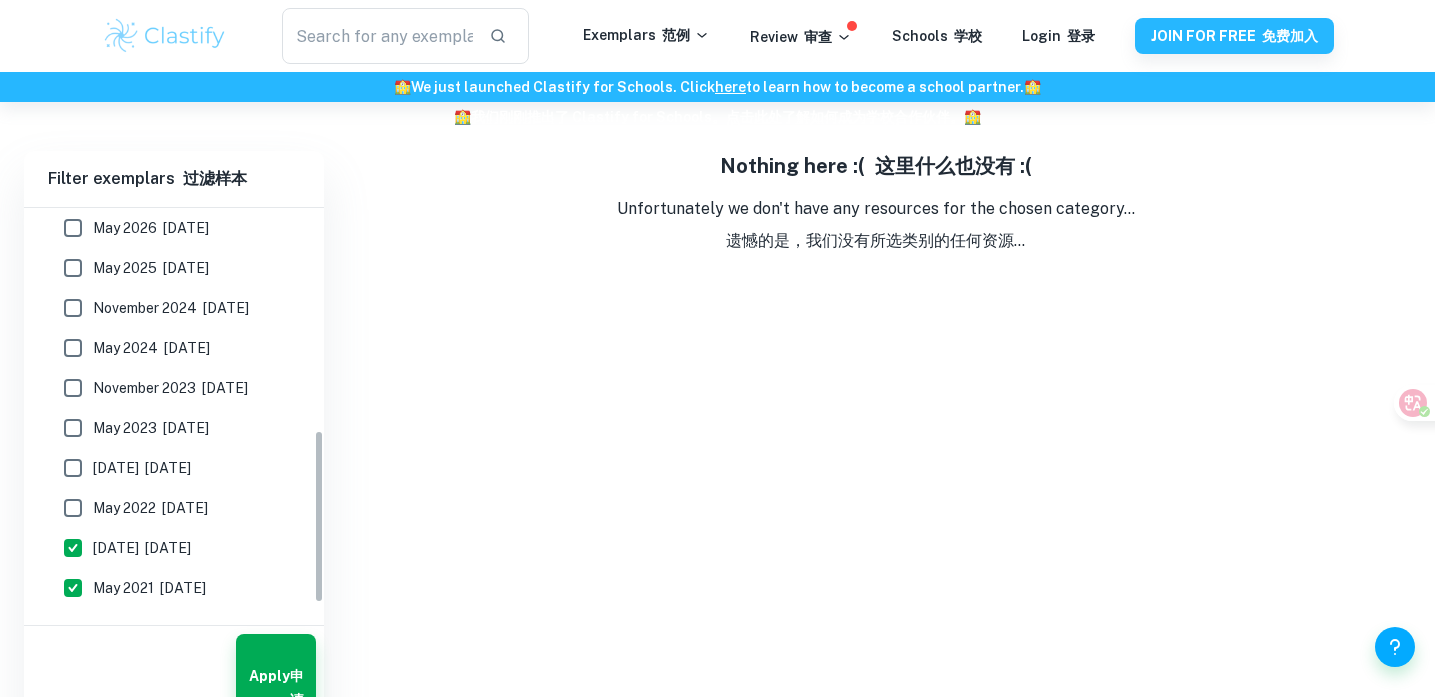 click on "[DATE]    [DATE]" at bounding box center (142, 548) 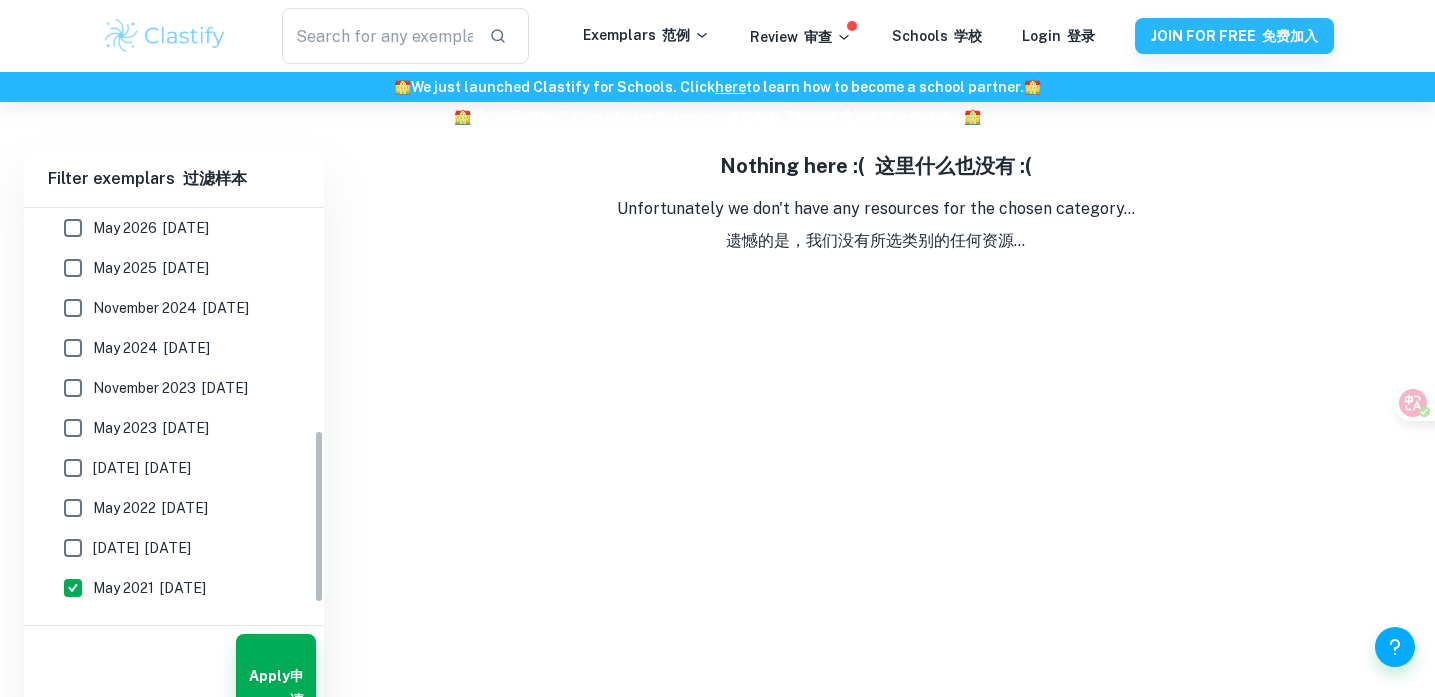 click on "[DATE]    [DATE]" at bounding box center [149, 588] 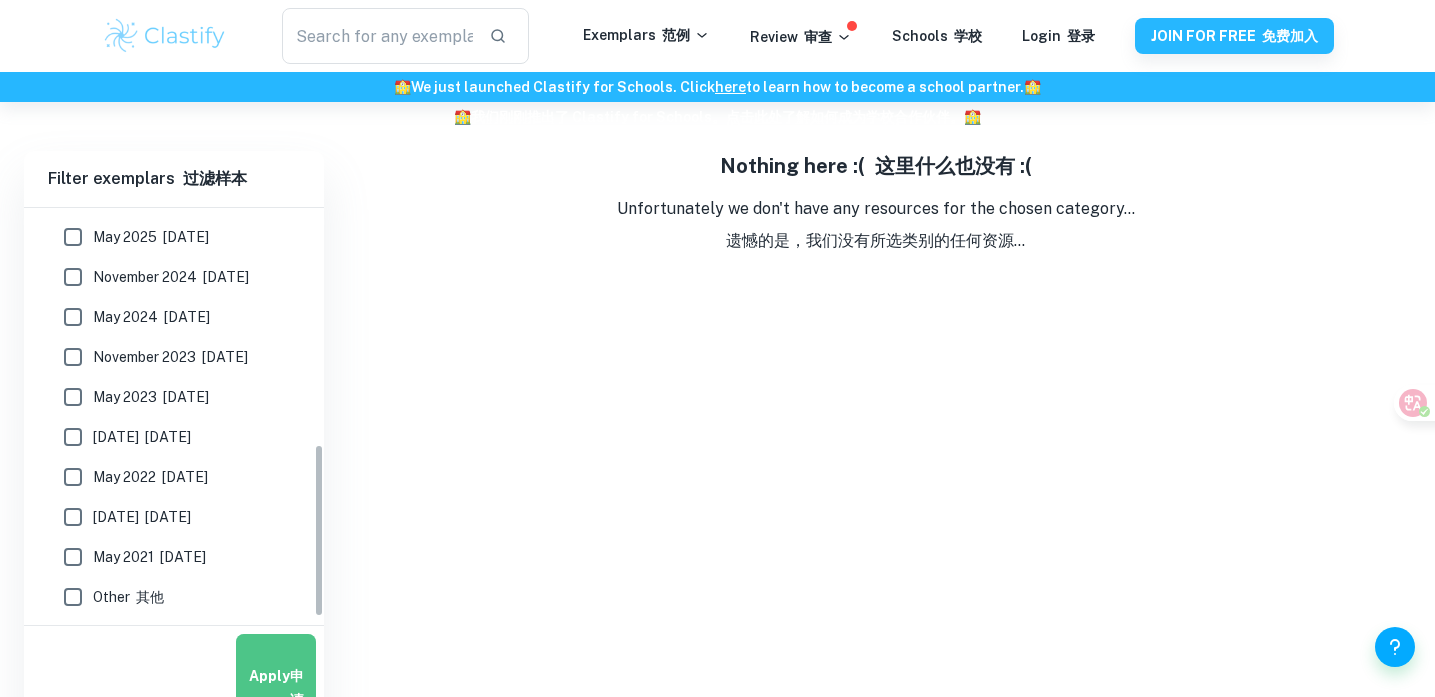 click on "Apply    申请" at bounding box center [276, 676] 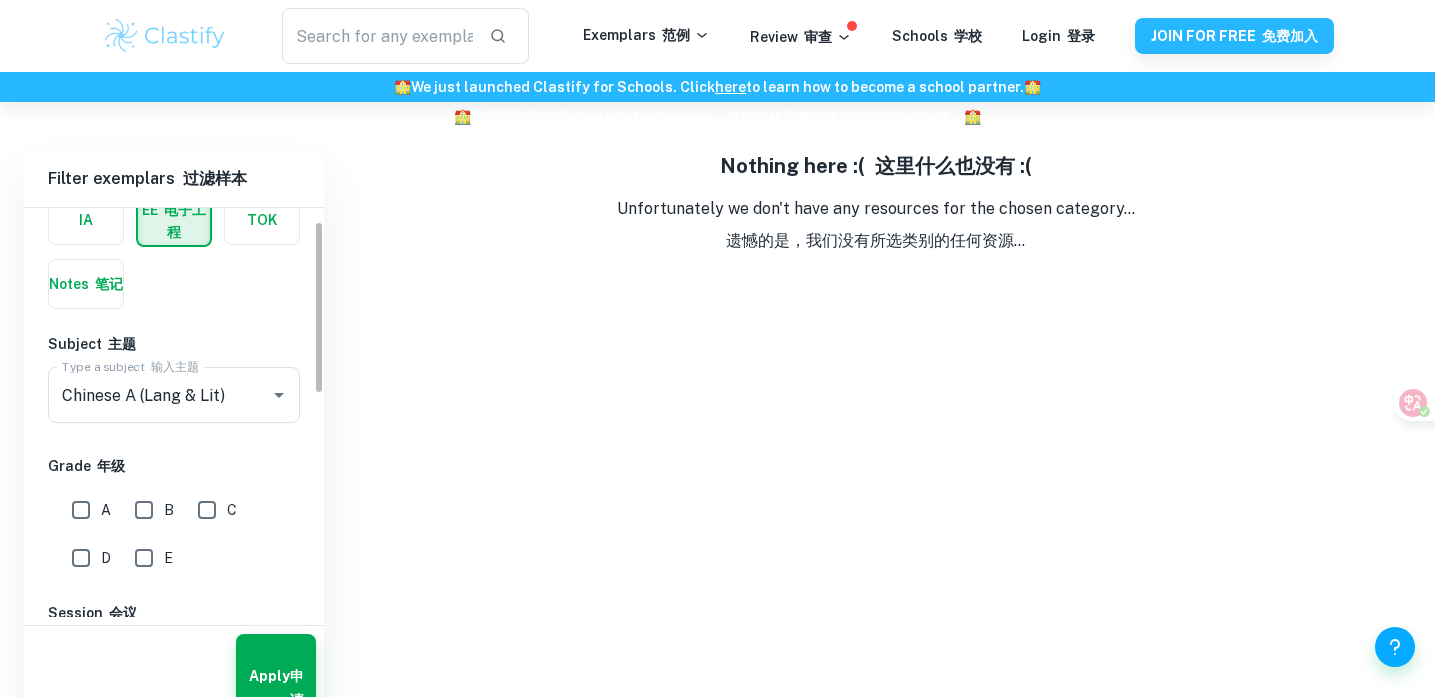 scroll, scrollTop: 10, scrollLeft: 0, axis: vertical 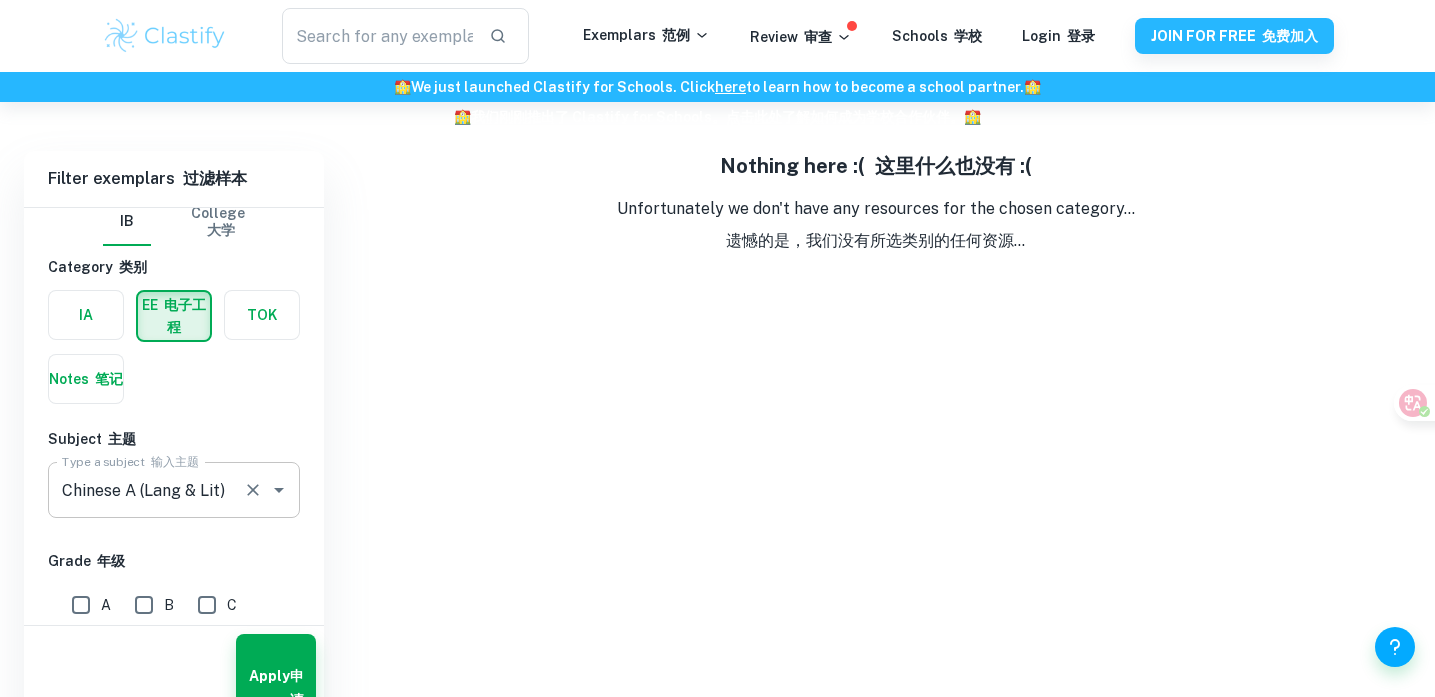 click 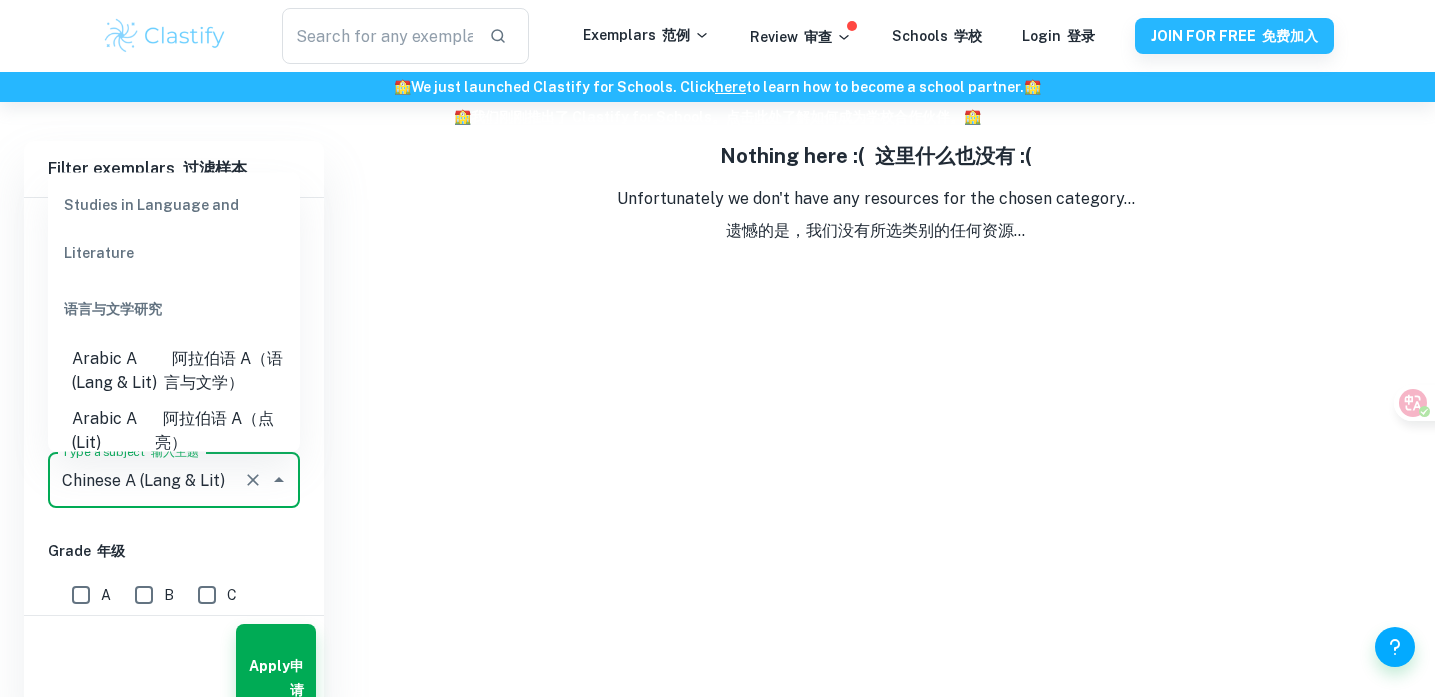 scroll, scrollTop: 216, scrollLeft: 0, axis: vertical 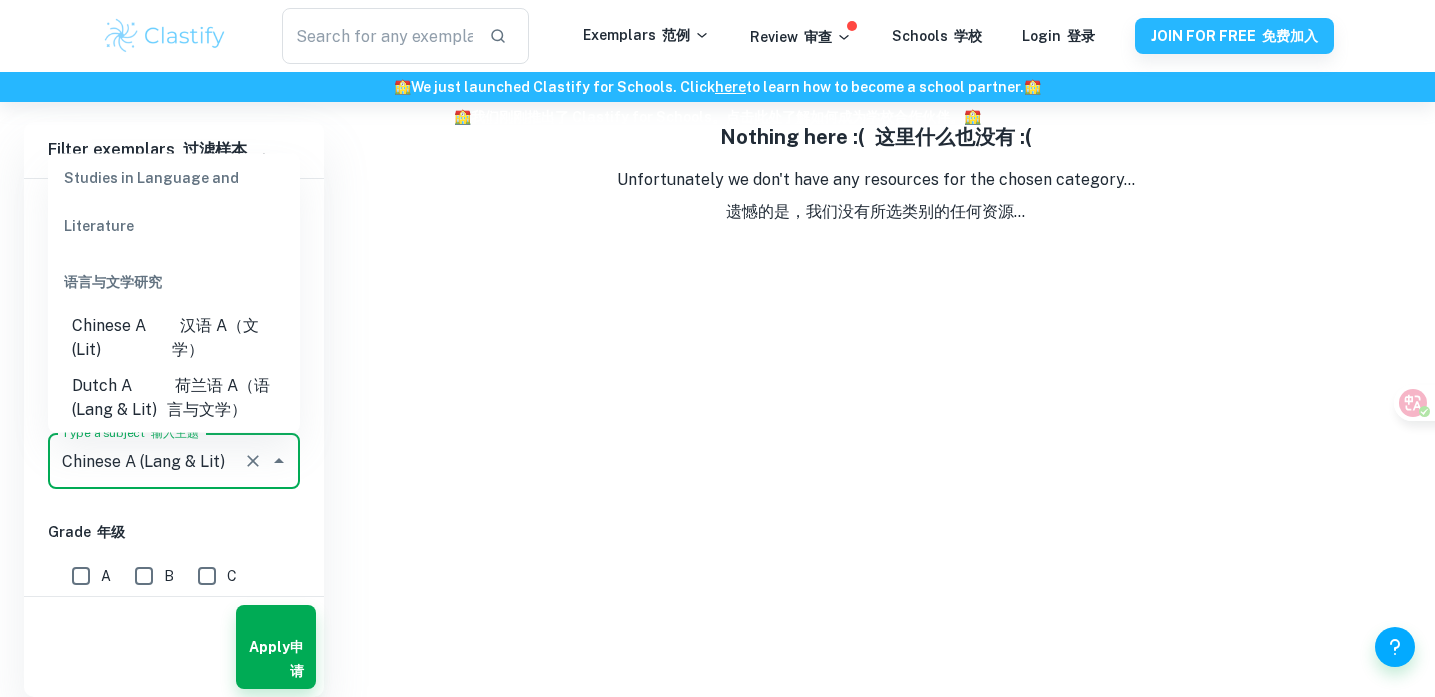 click on "汉语 A（文学）" at bounding box center (215, 337) 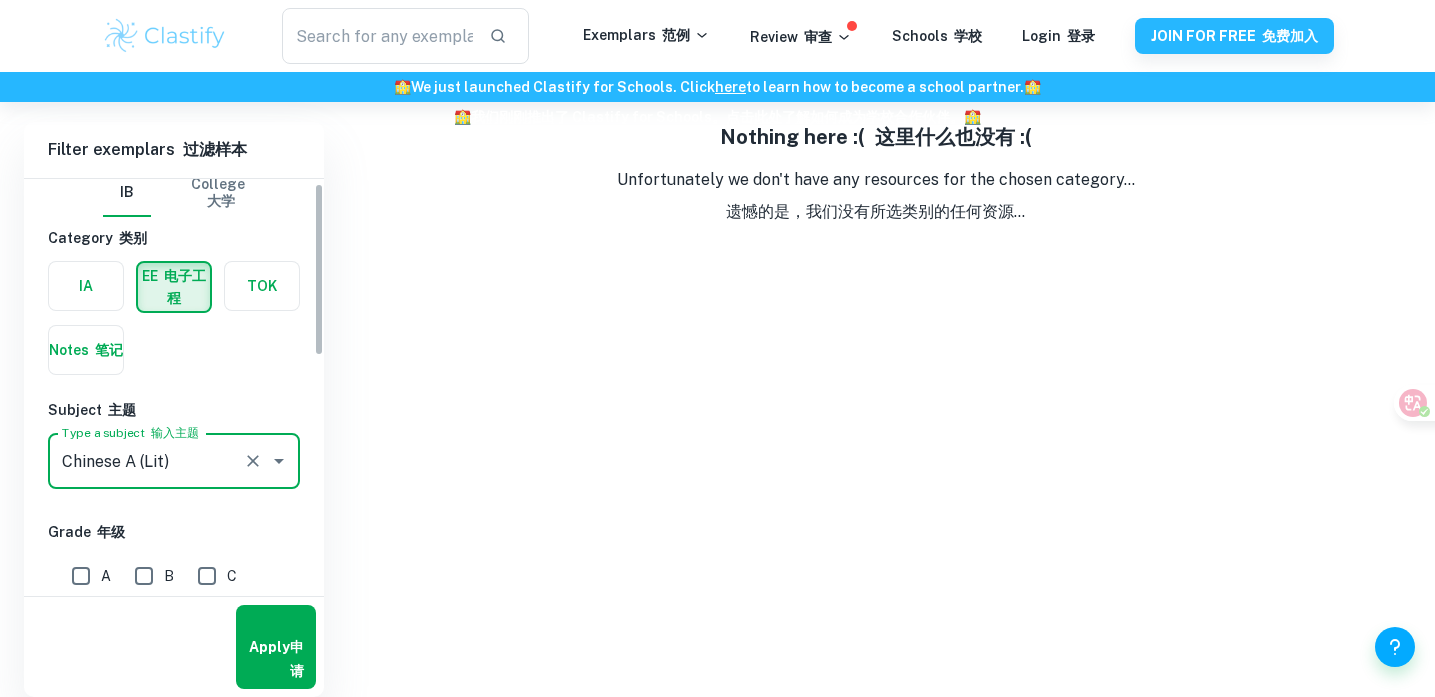 click on "Apply    申请" at bounding box center (276, 647) 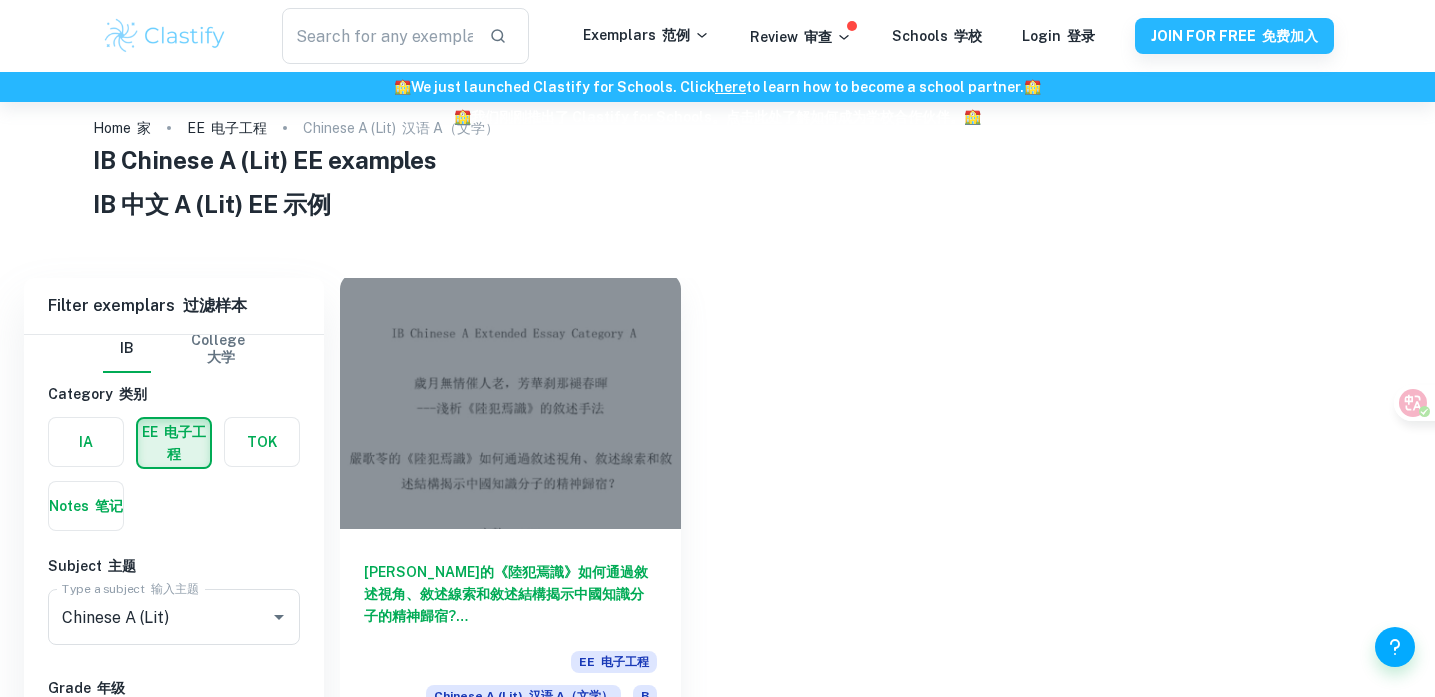 scroll, scrollTop: 102, scrollLeft: 0, axis: vertical 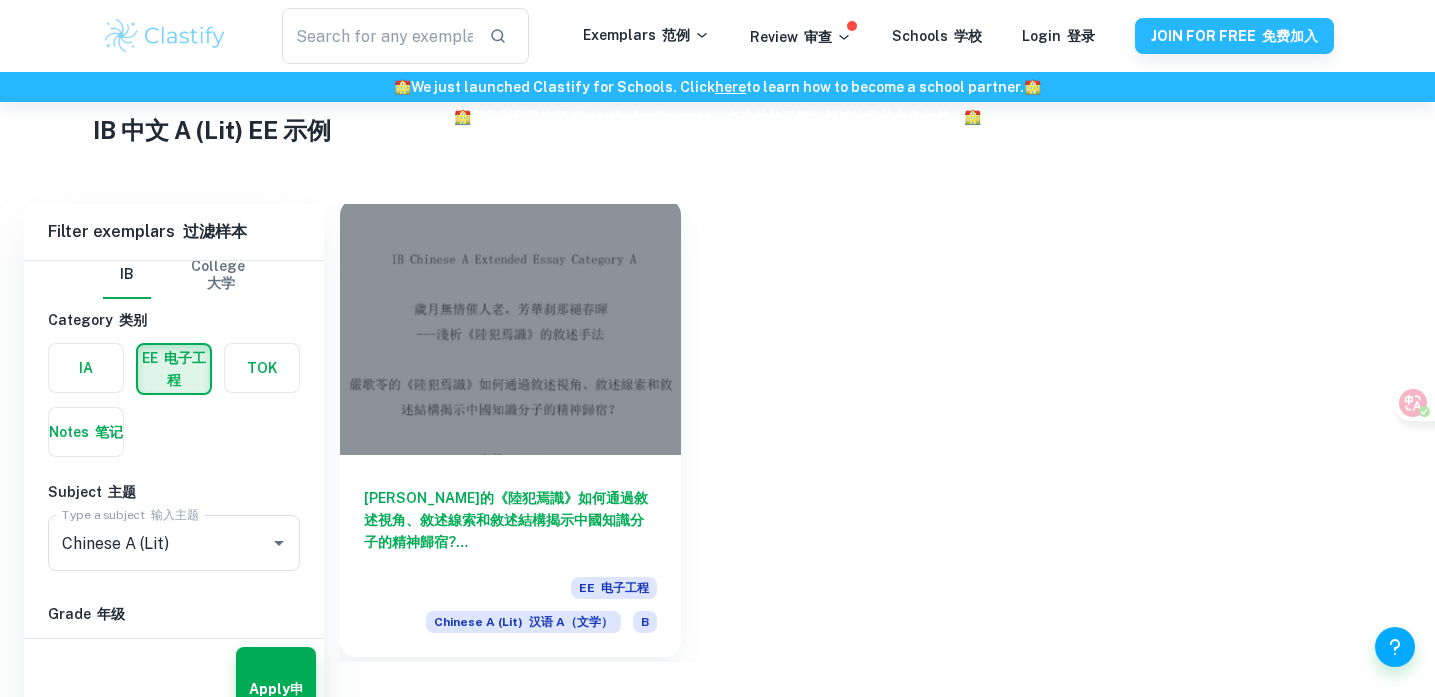click at bounding box center (510, 327) 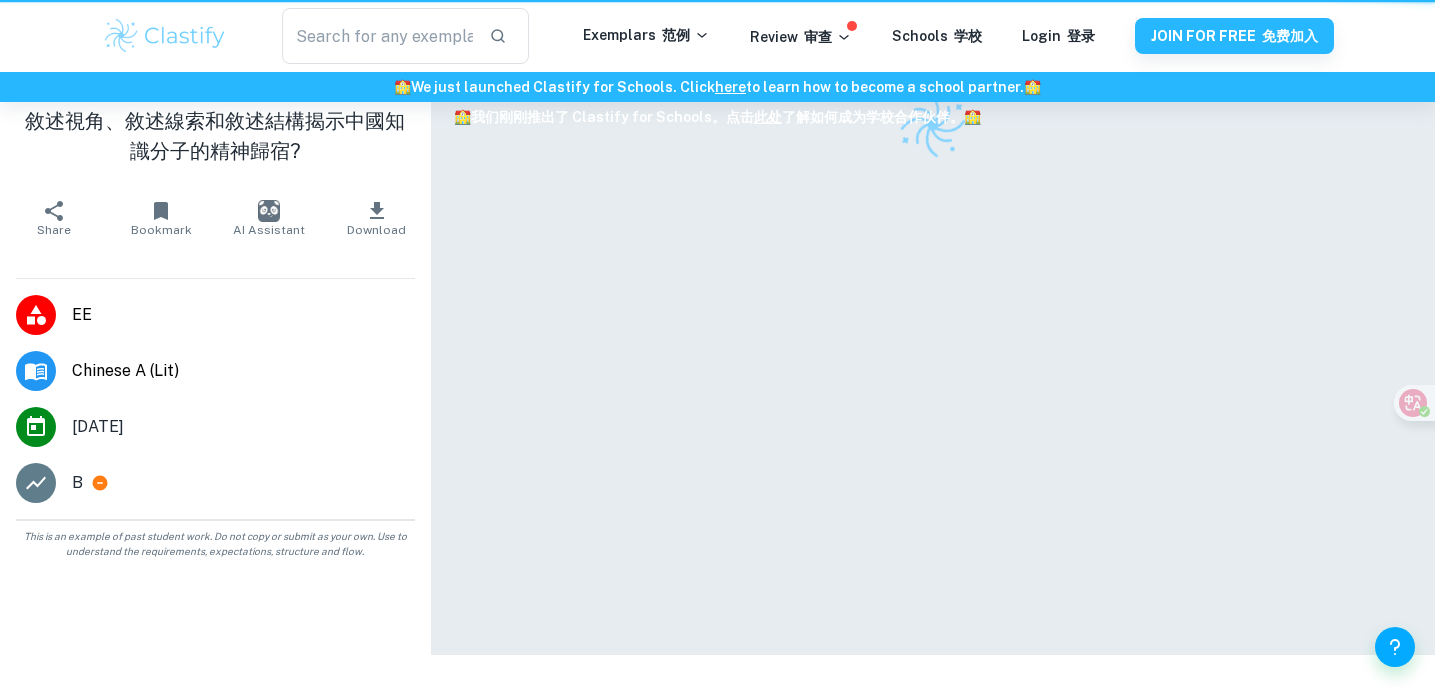 scroll, scrollTop: 0, scrollLeft: 0, axis: both 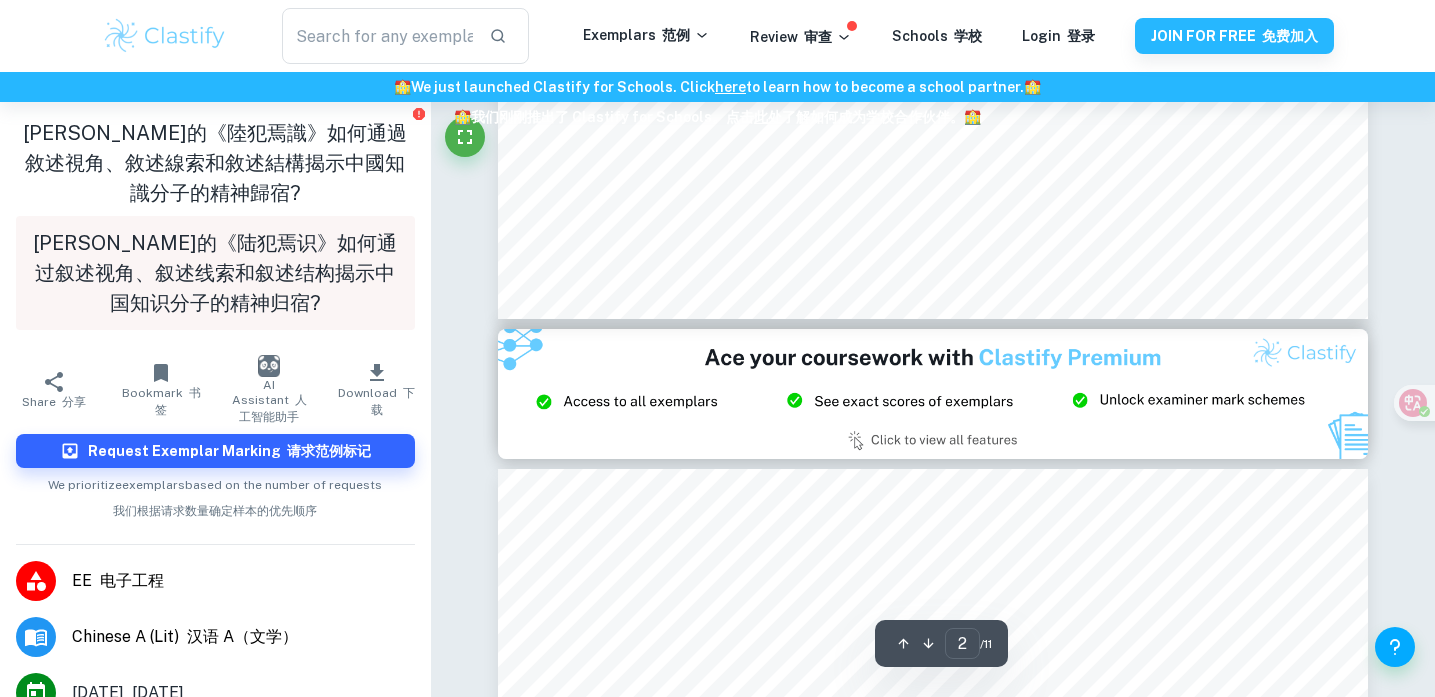 type on "3" 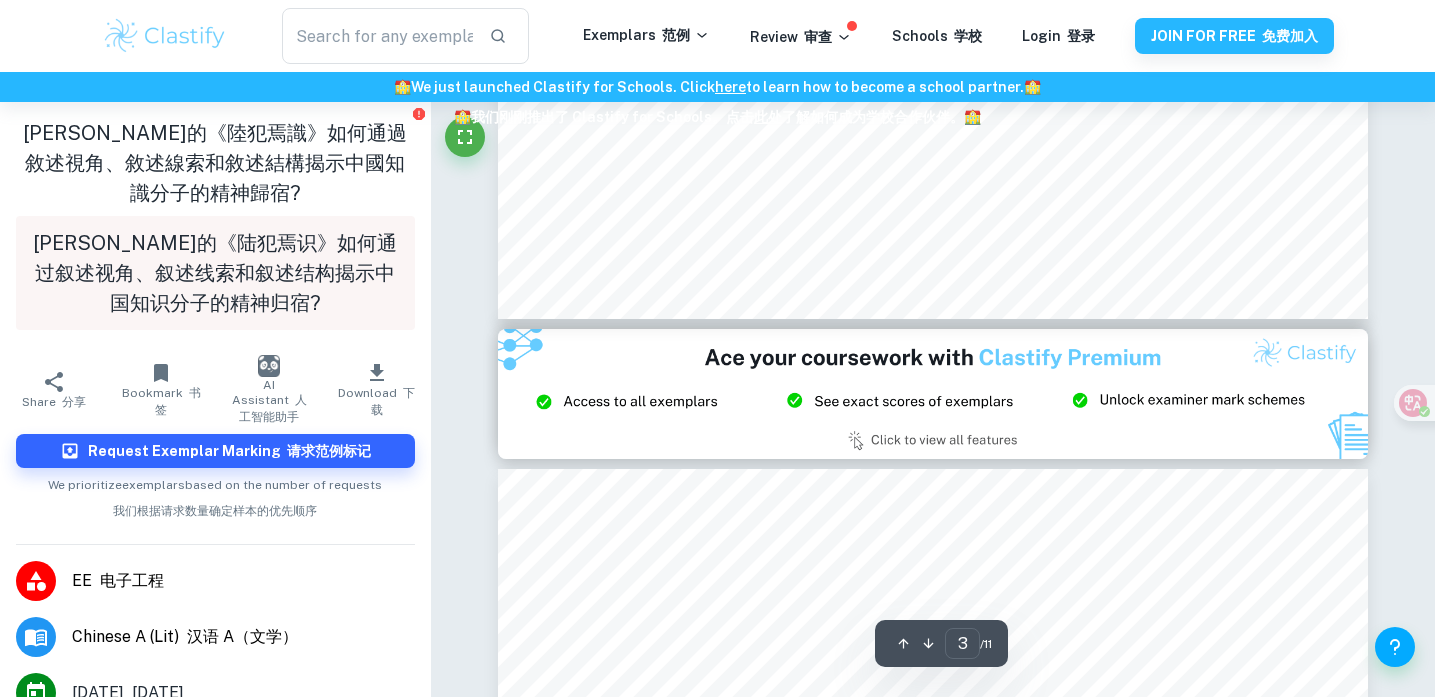 scroll, scrollTop: 2843, scrollLeft: 0, axis: vertical 